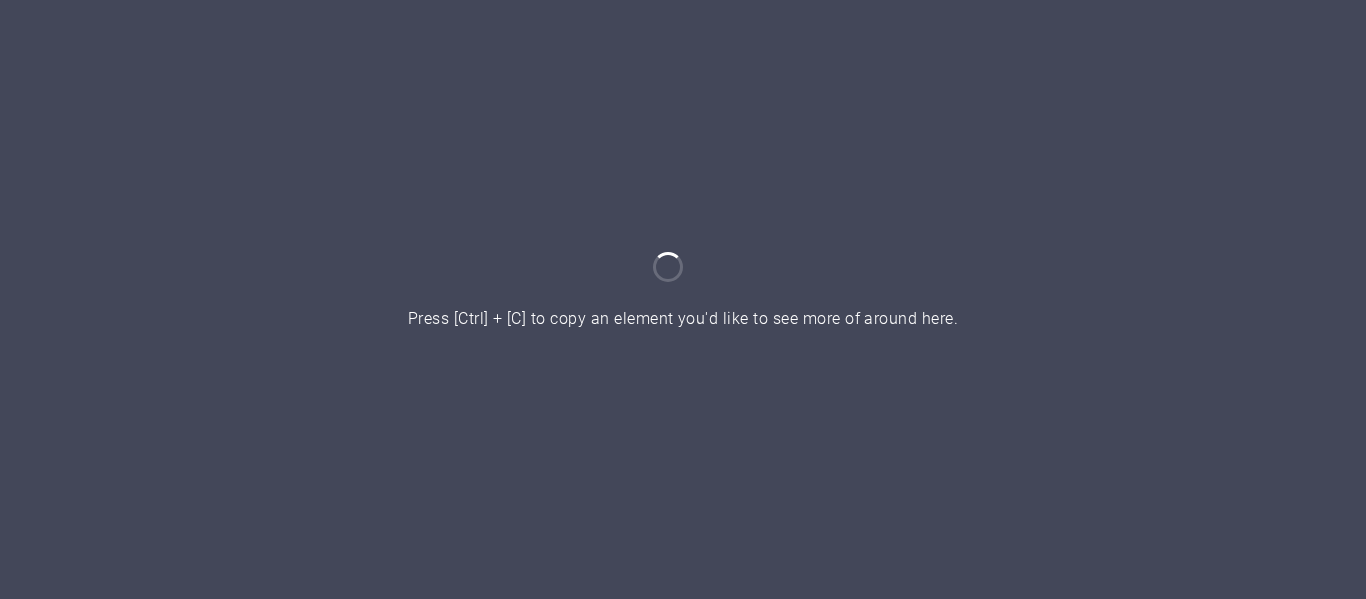 scroll, scrollTop: 0, scrollLeft: 0, axis: both 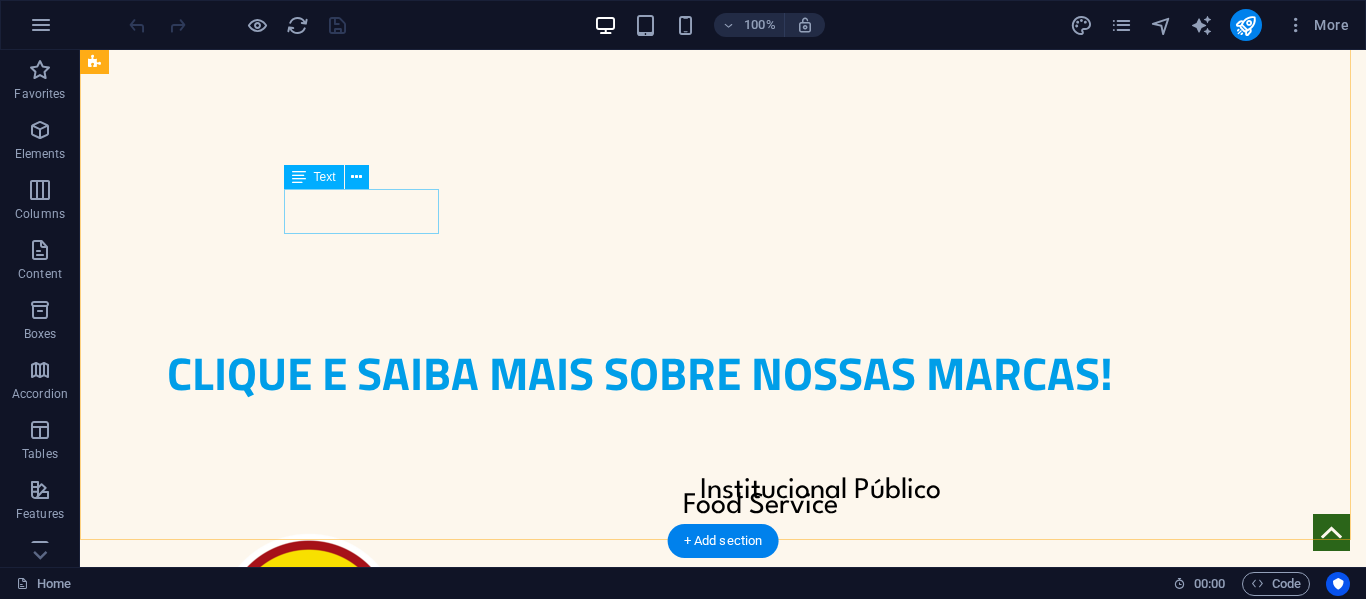 click on "Food Service" at bounding box center (760, 506) 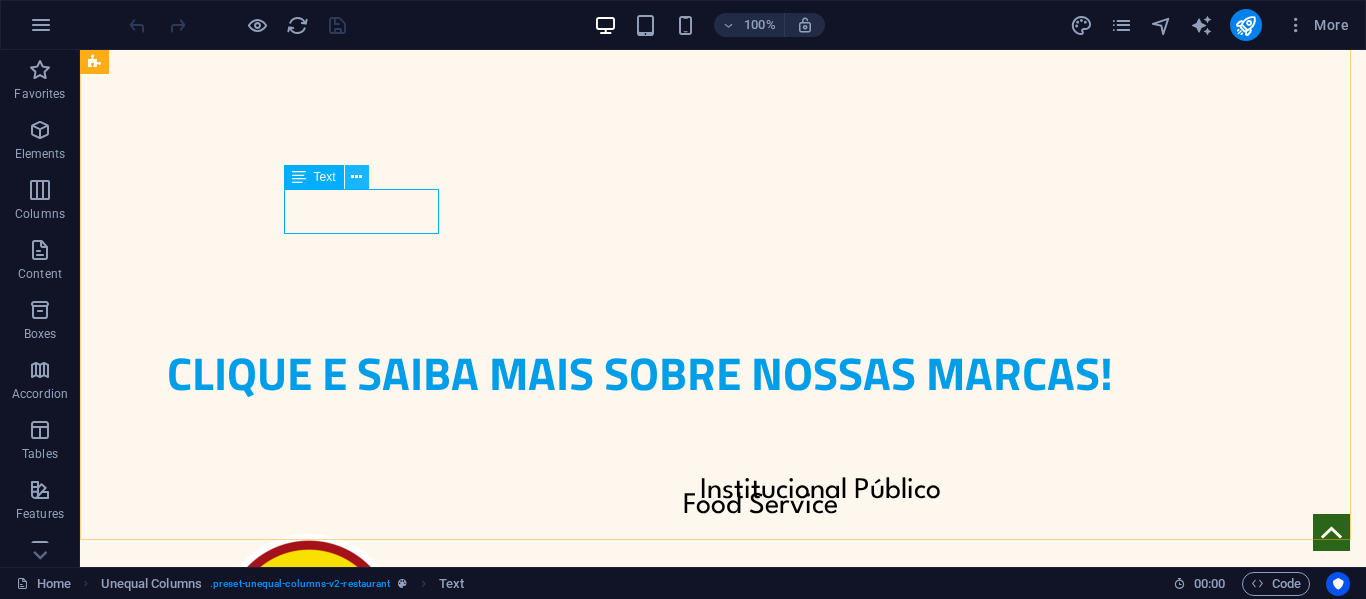 click at bounding box center [357, 177] 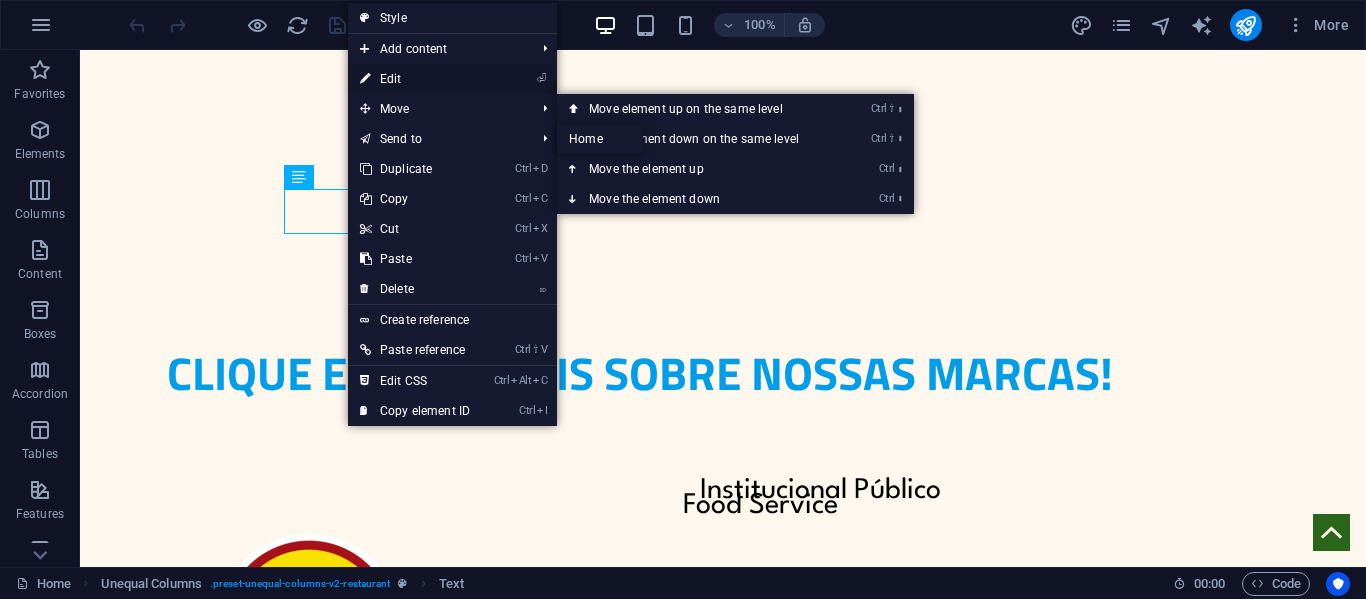 click on "⏎  Edit" at bounding box center [415, 79] 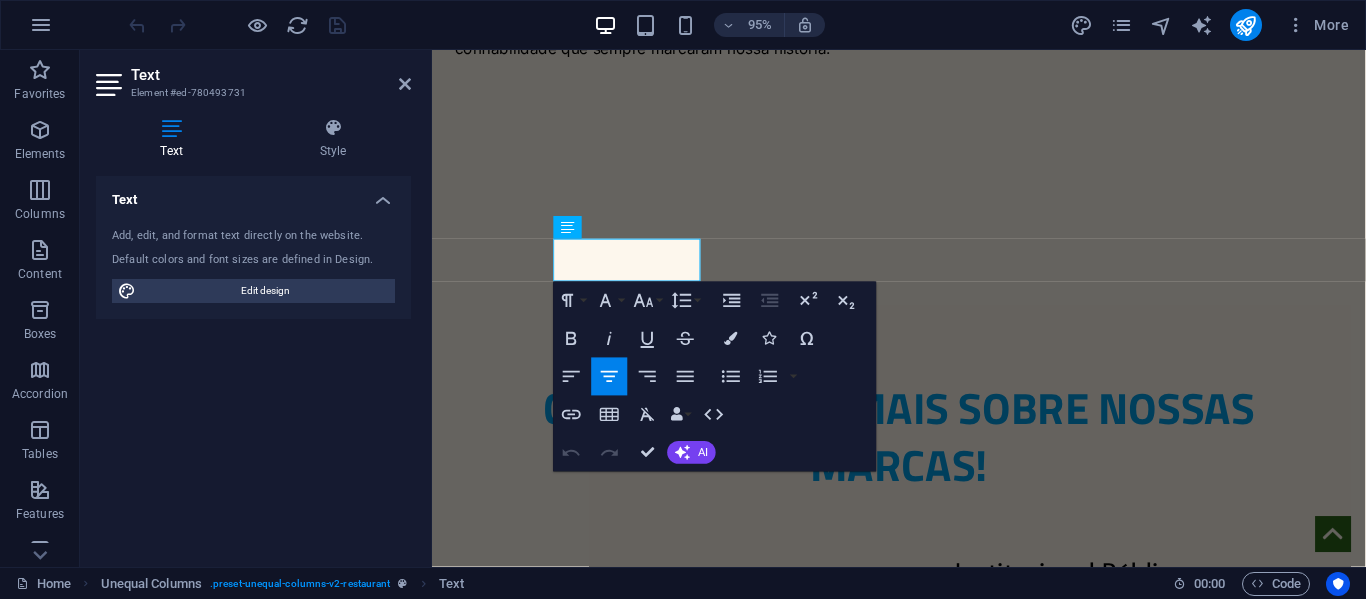 scroll, scrollTop: 2040, scrollLeft: 0, axis: vertical 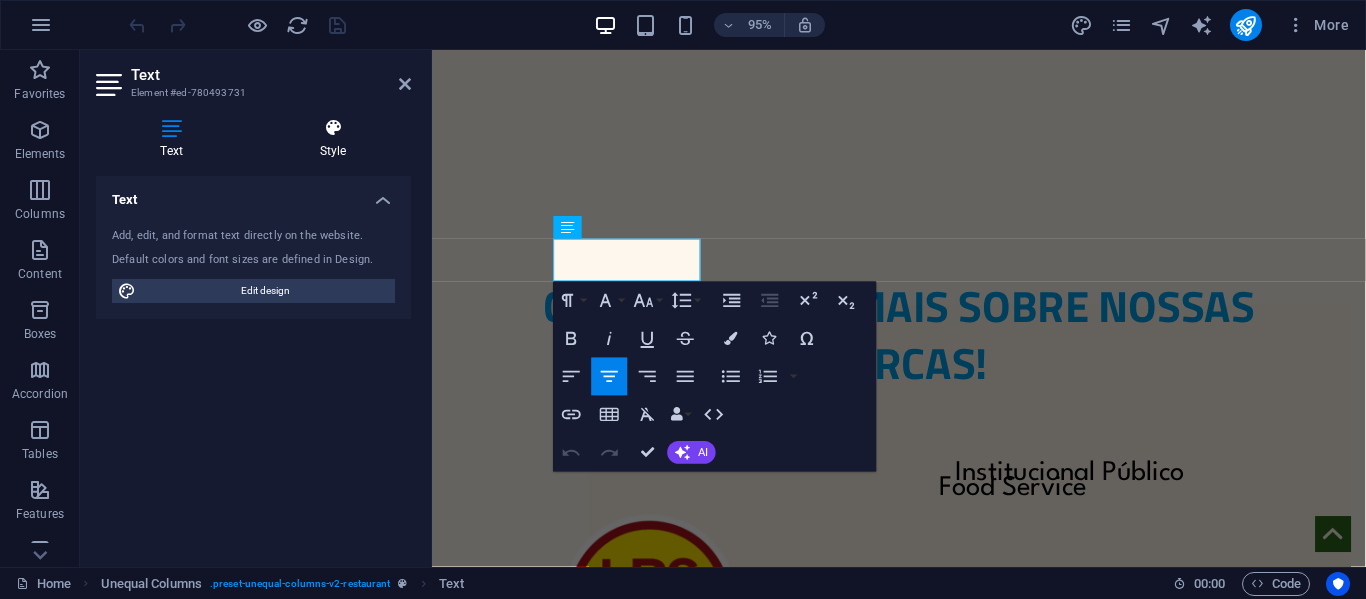 click at bounding box center (333, 128) 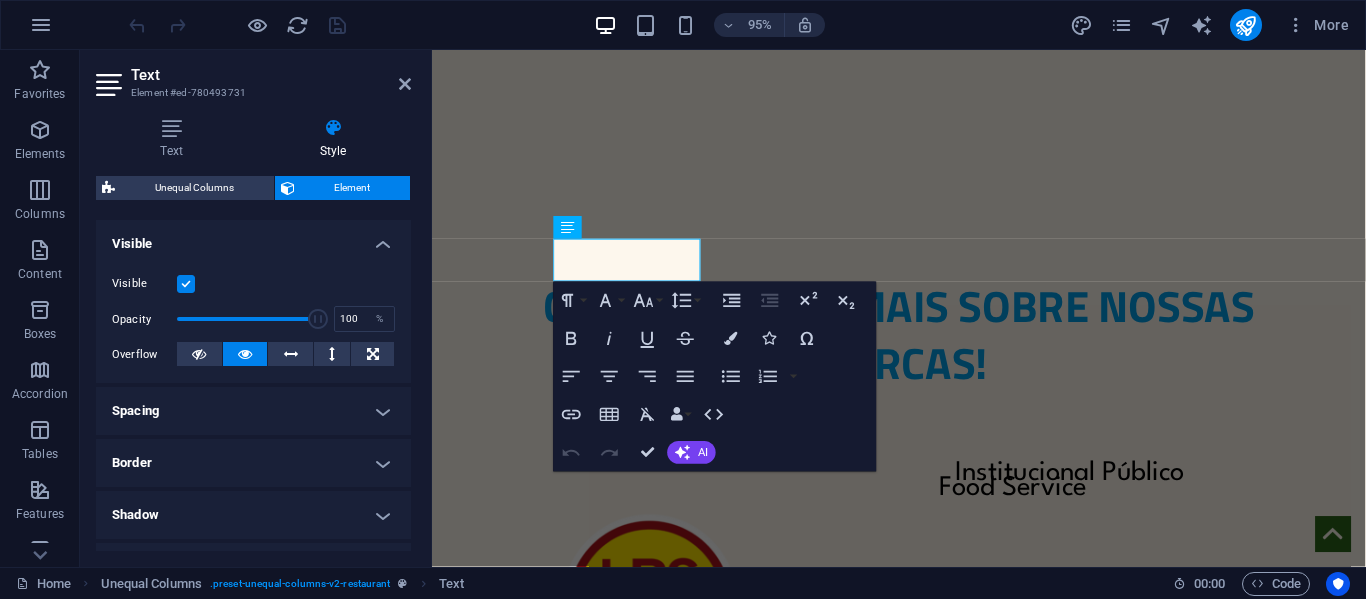 scroll, scrollTop: 411, scrollLeft: 0, axis: vertical 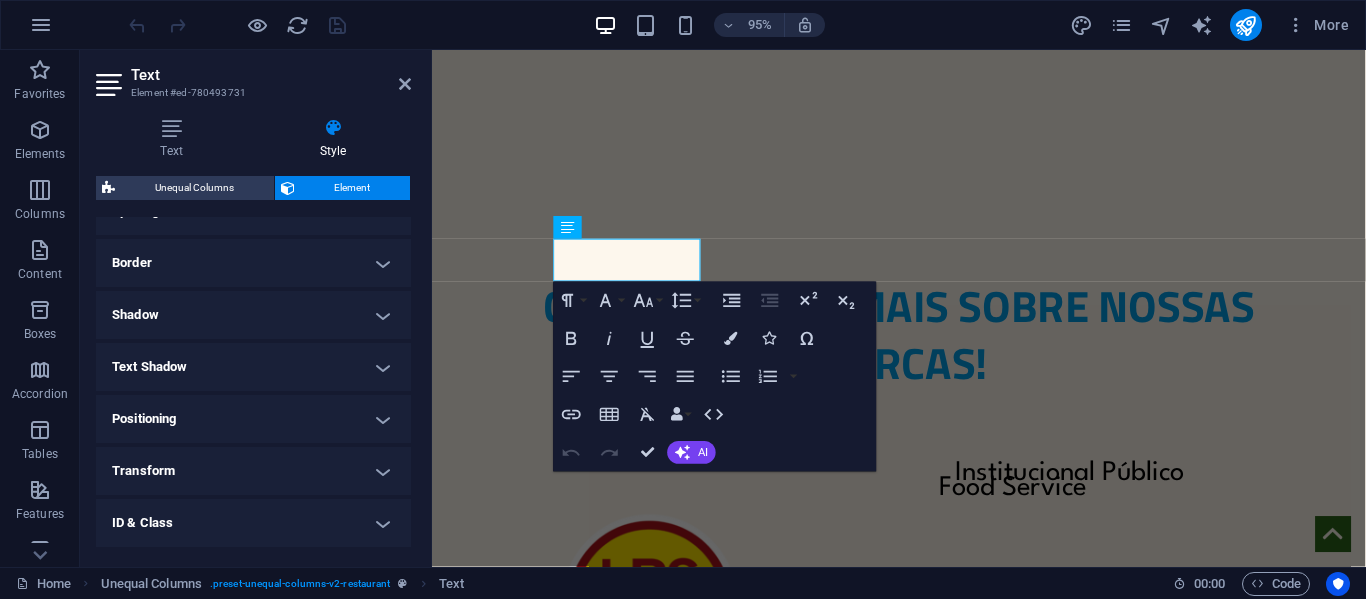 click on "Positioning" at bounding box center [253, 419] 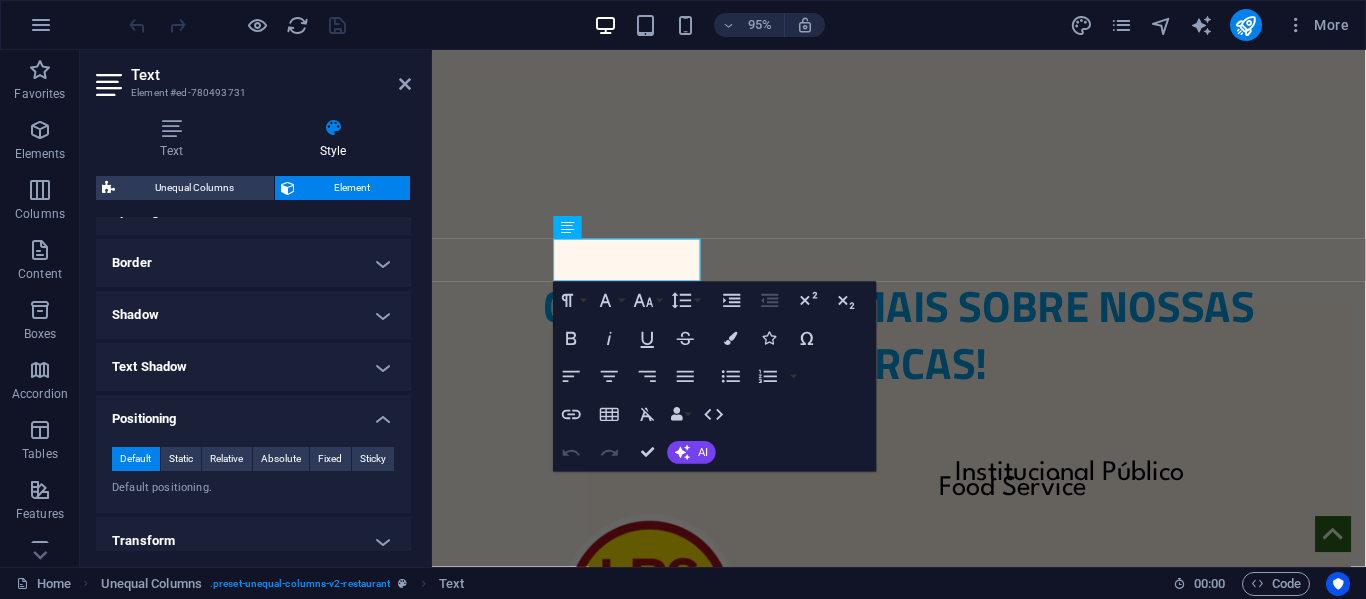click on "Positioning" at bounding box center (253, 413) 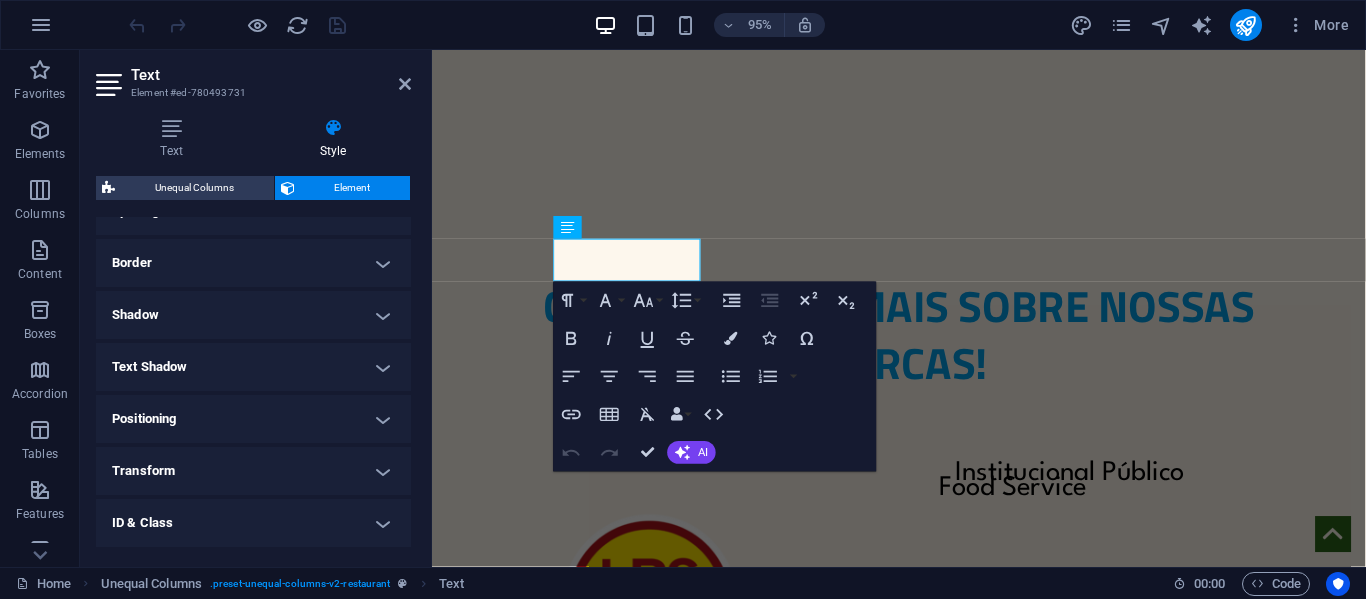 scroll, scrollTop: 511, scrollLeft: 0, axis: vertical 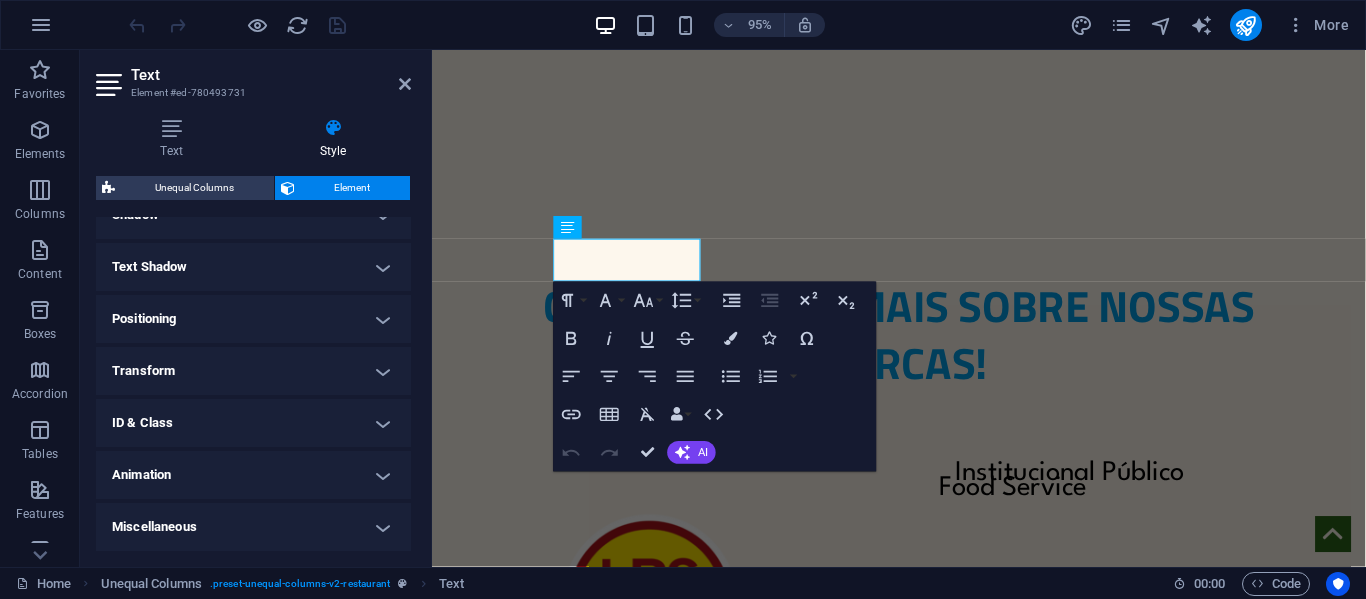 click on "Transform" at bounding box center (253, 371) 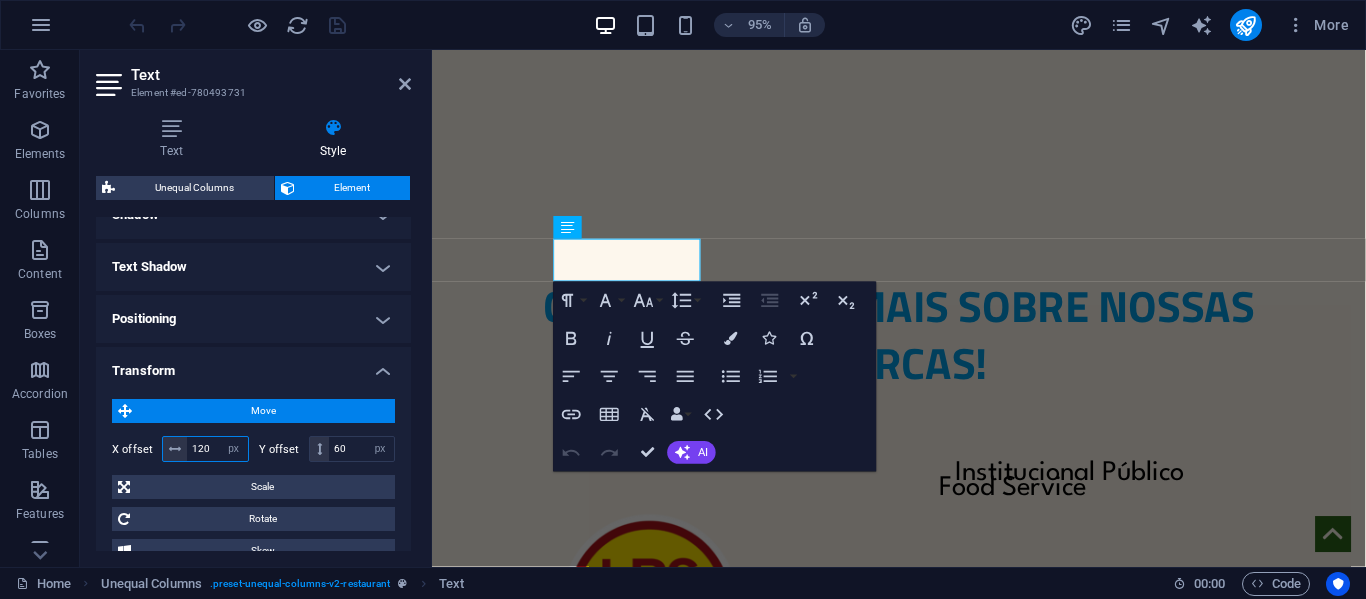 click on "120" at bounding box center [217, 449] 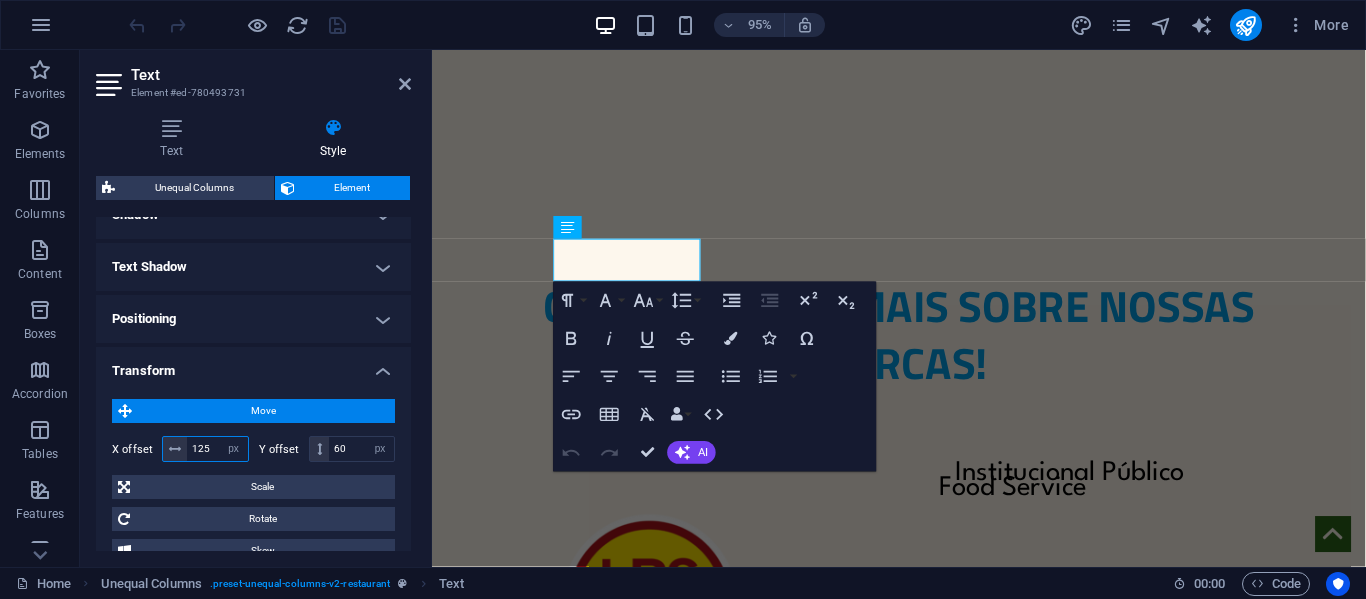 type on "125" 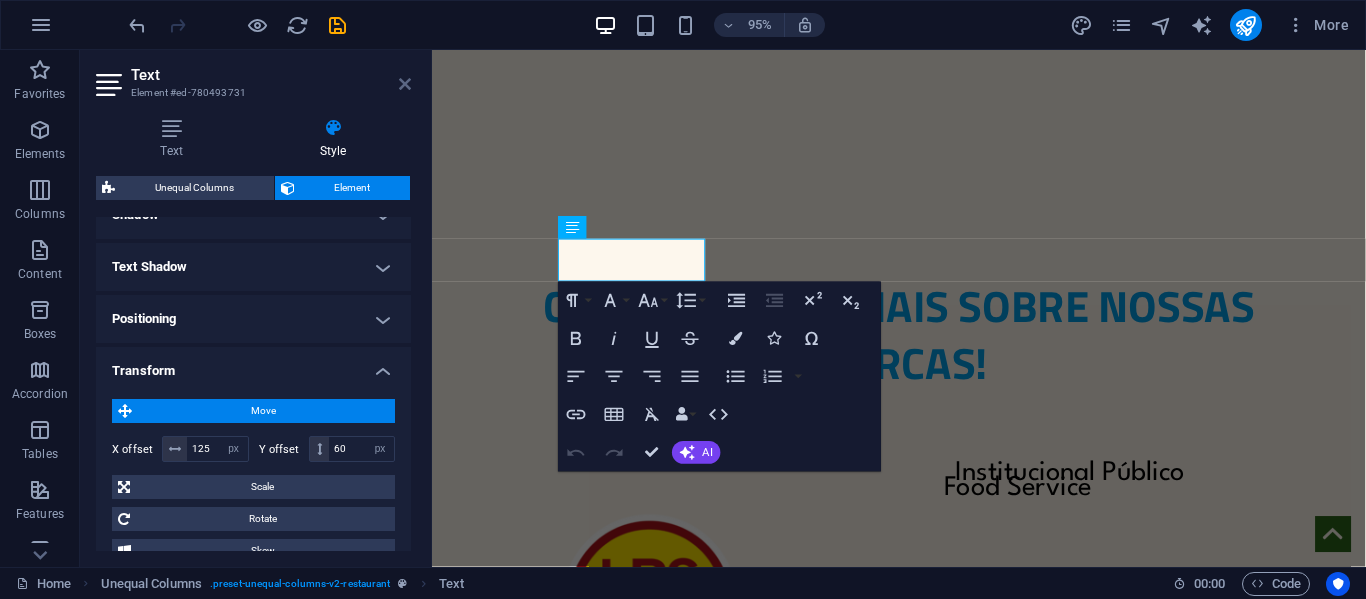 click at bounding box center (405, 84) 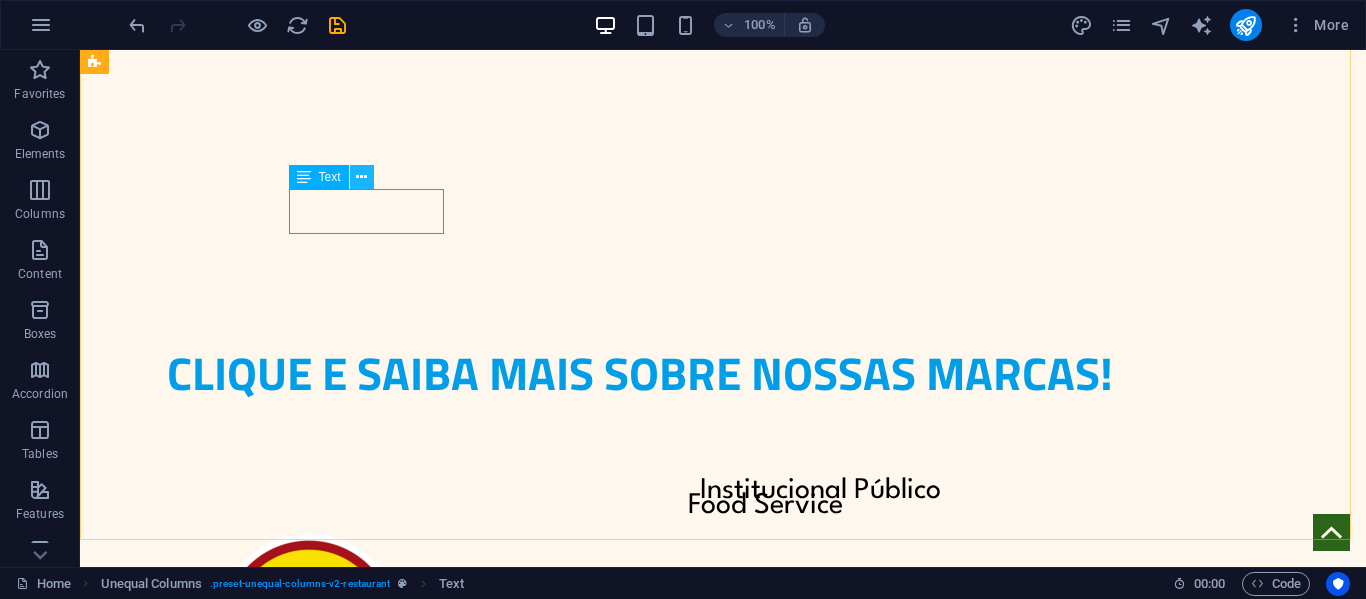 click at bounding box center (361, 177) 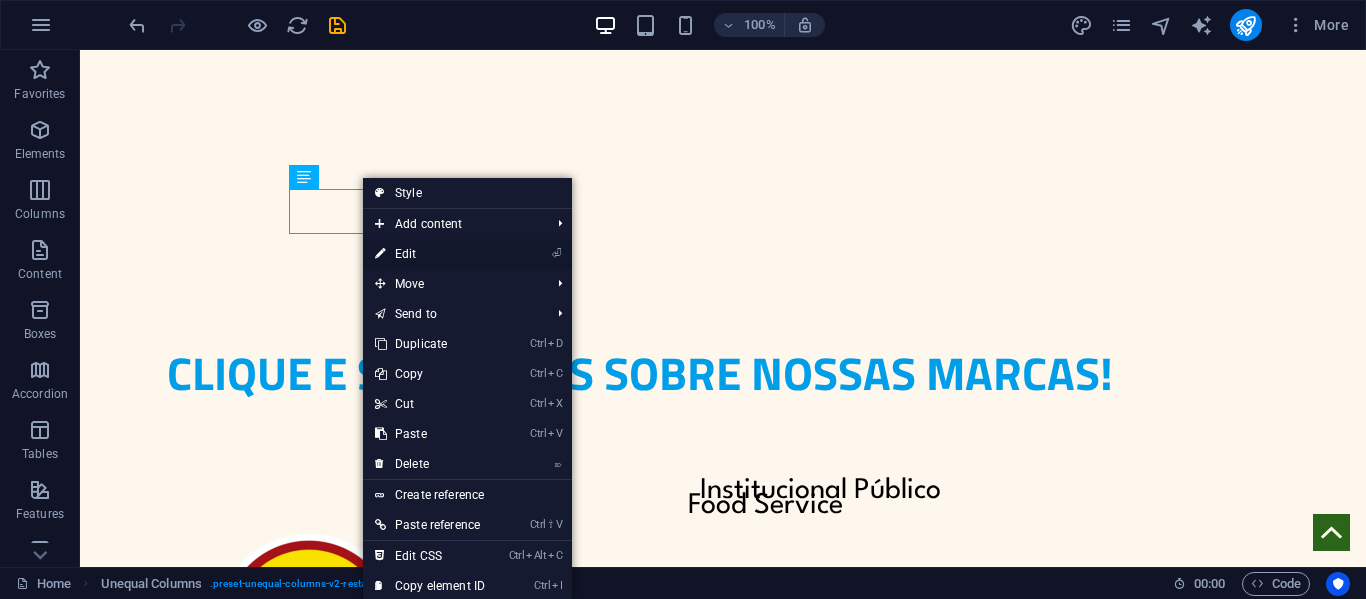 click on "⏎  Edit" at bounding box center (430, 254) 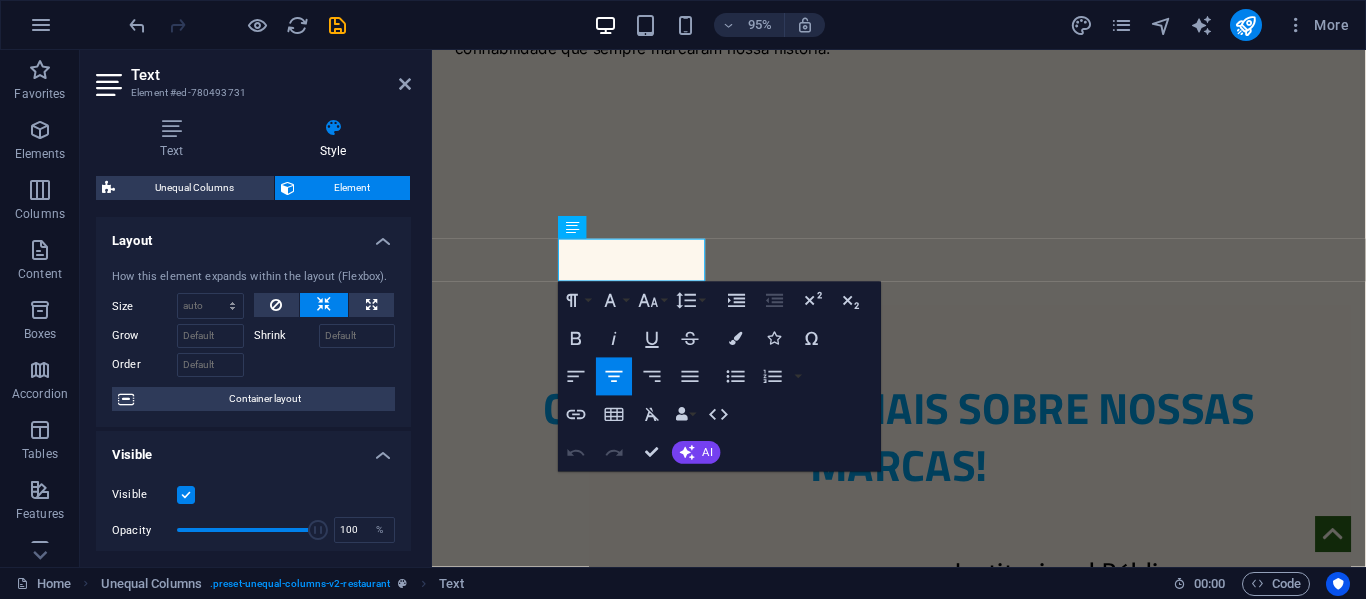 scroll, scrollTop: 2040, scrollLeft: 0, axis: vertical 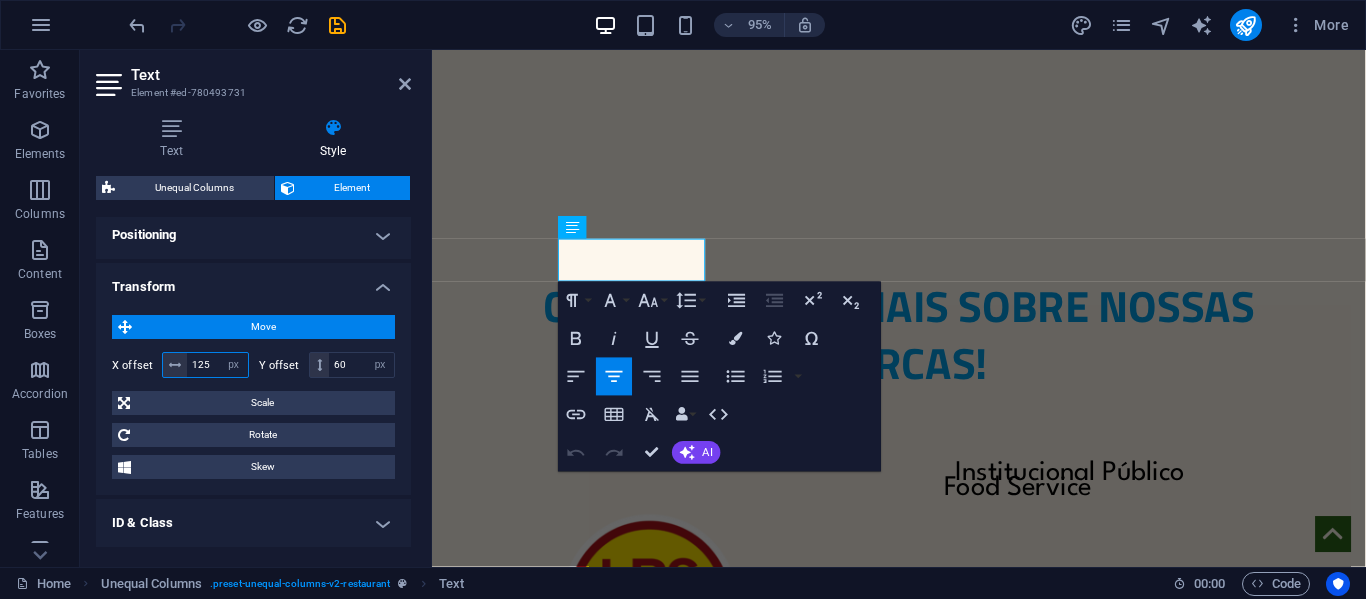 click on "125" at bounding box center (217, 365) 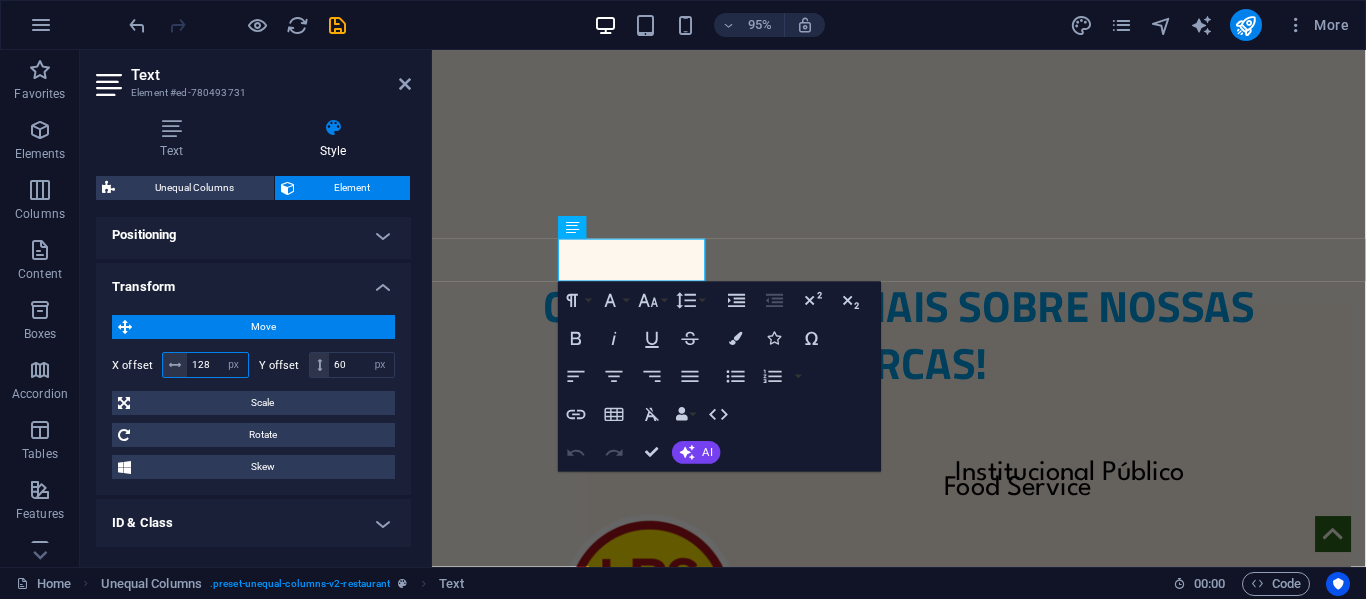 type on "128" 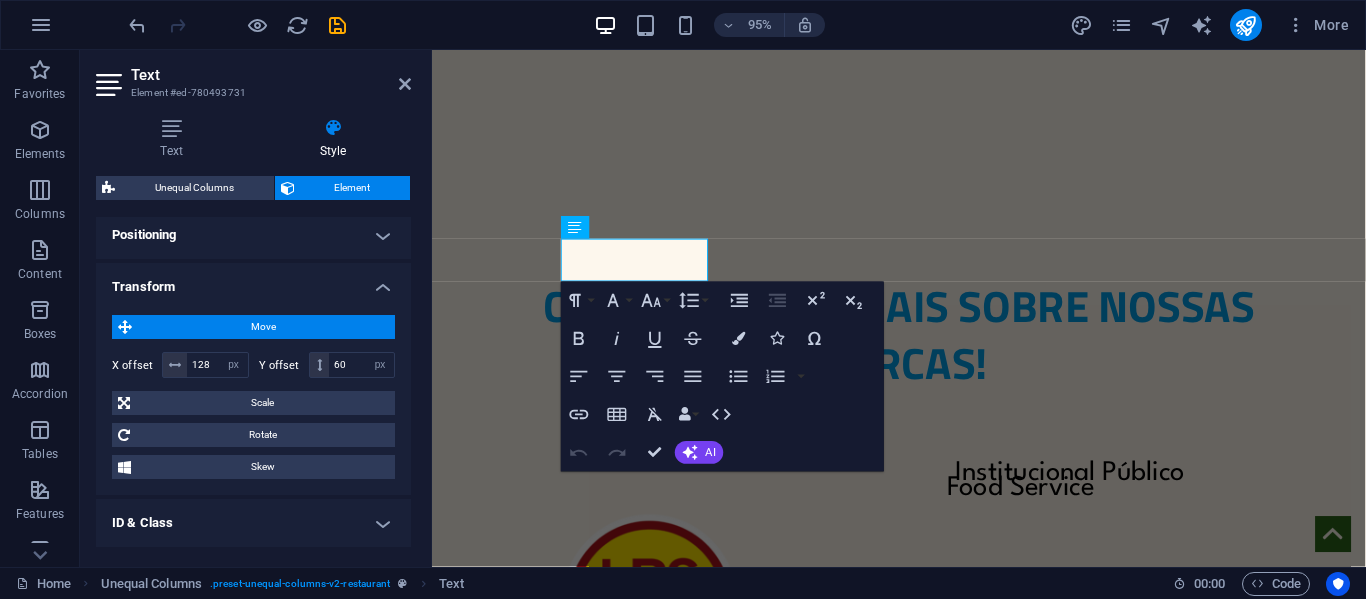 click on "Text Element #ed-780493731" at bounding box center (253, 76) 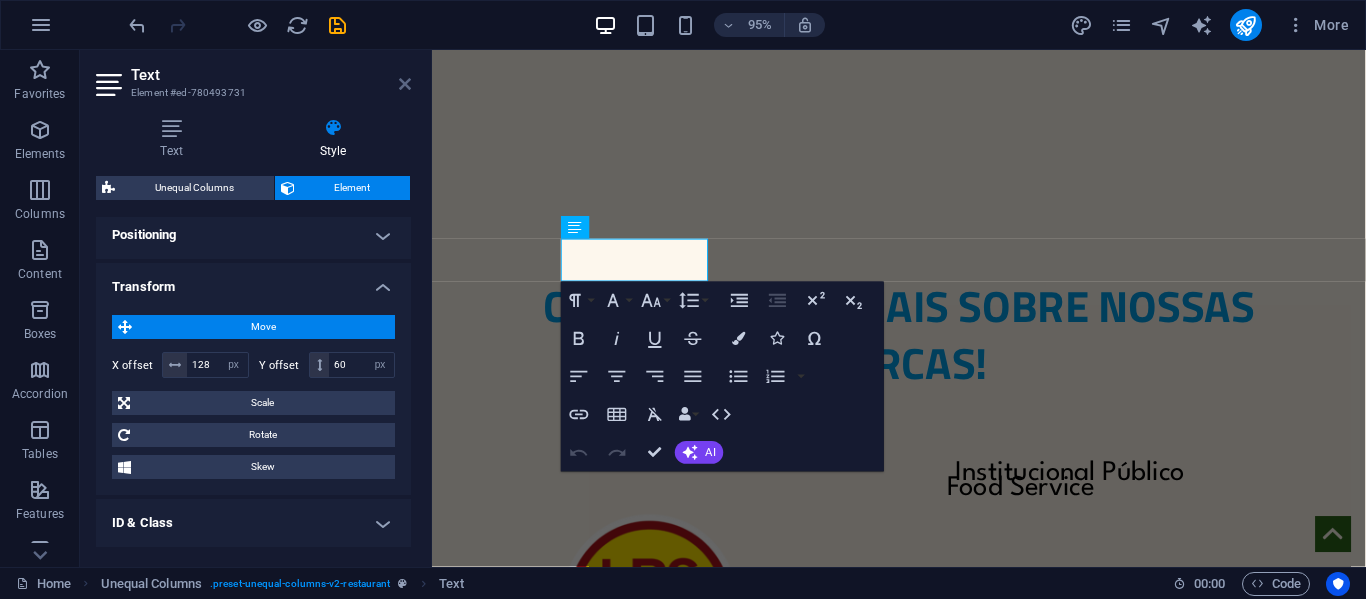 click at bounding box center (405, 84) 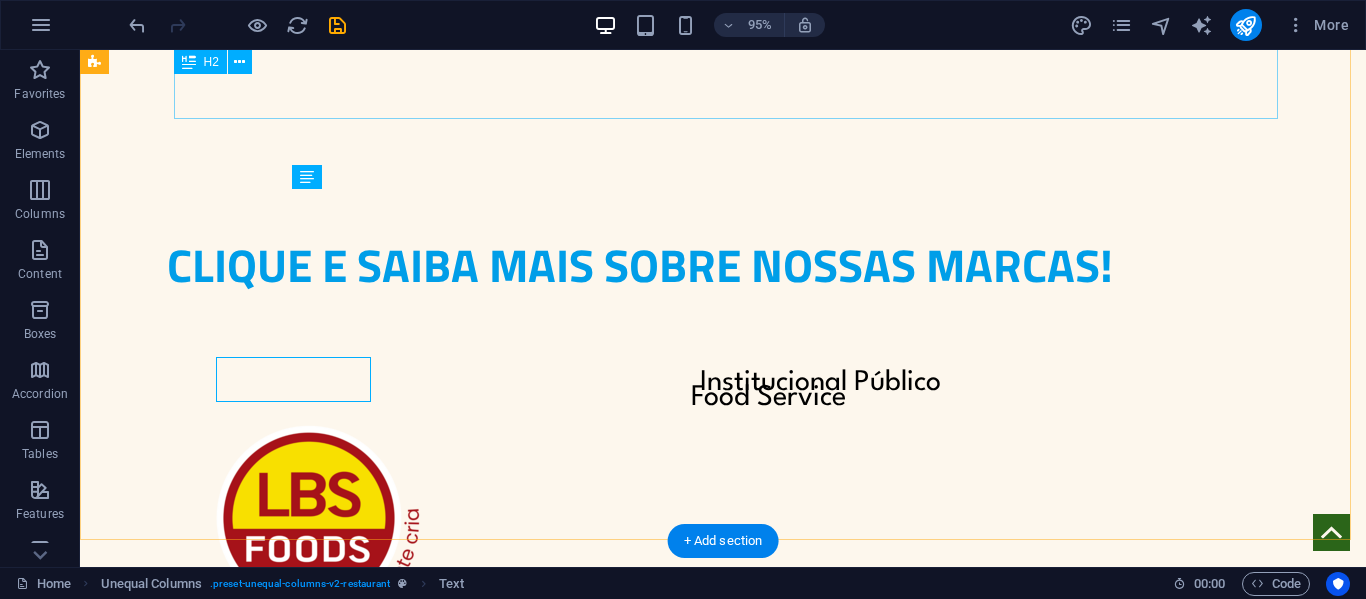 scroll, scrollTop: 1932, scrollLeft: 0, axis: vertical 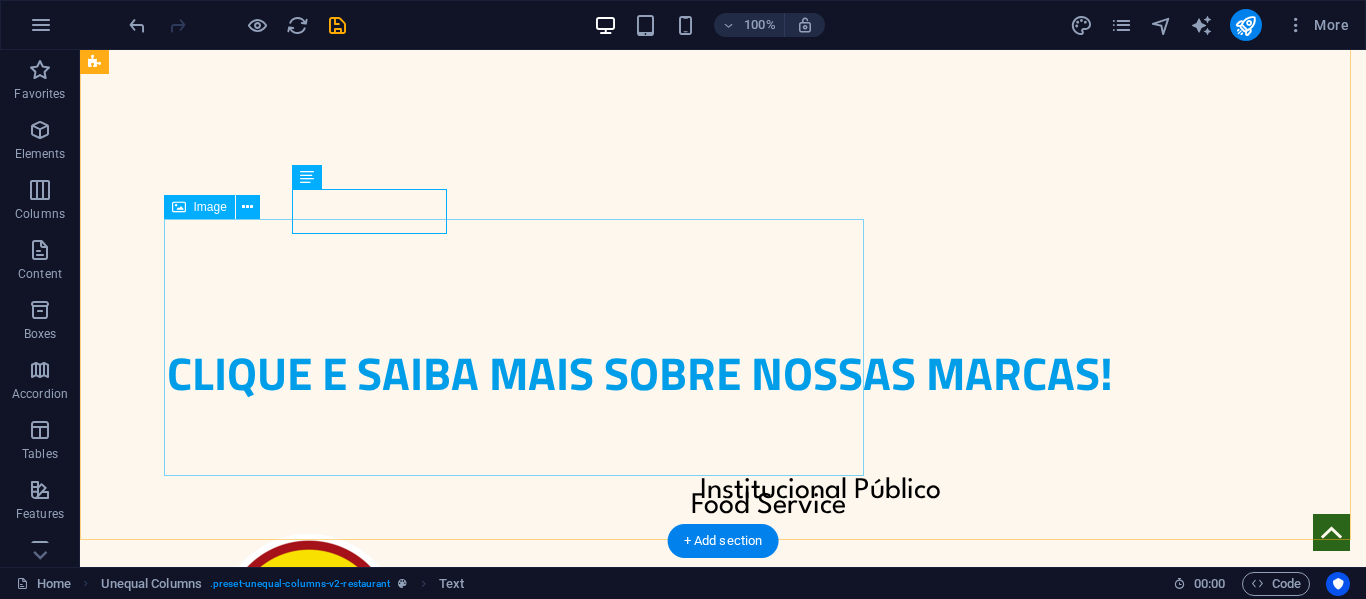 click at bounding box center (640, 642) 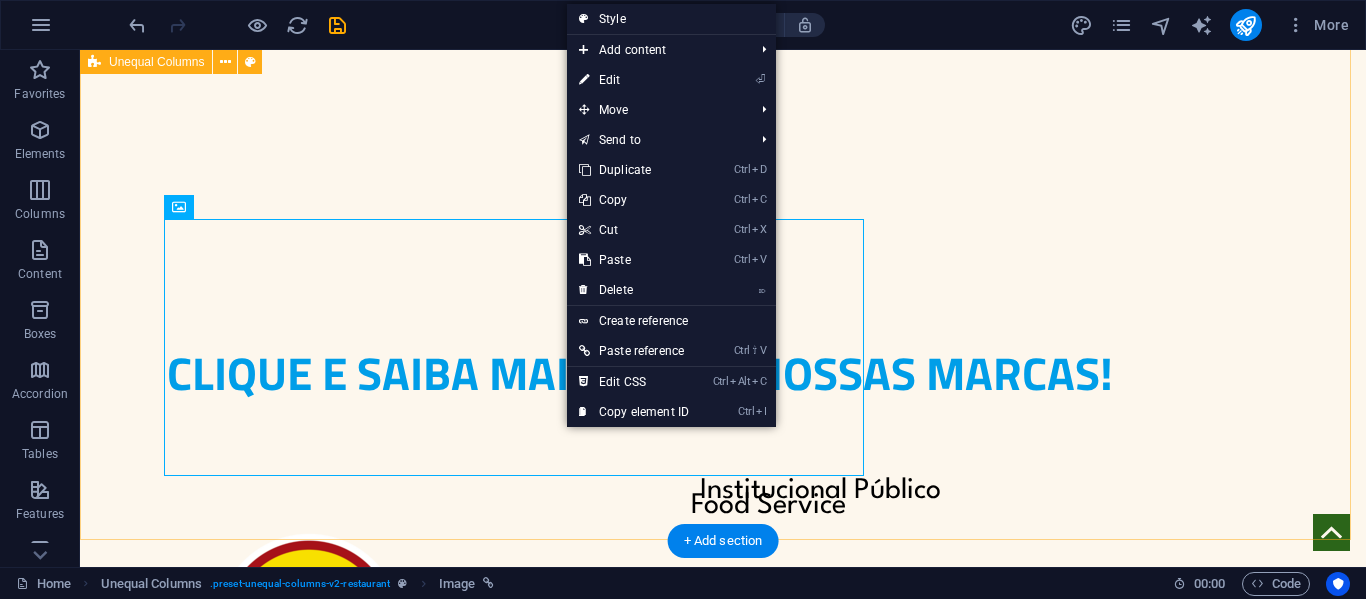 click on "CLIQUE E SAIBA MAIS SOBRE NOSSAS MARCAS! Food Service Institucional Público" at bounding box center [723, 633] 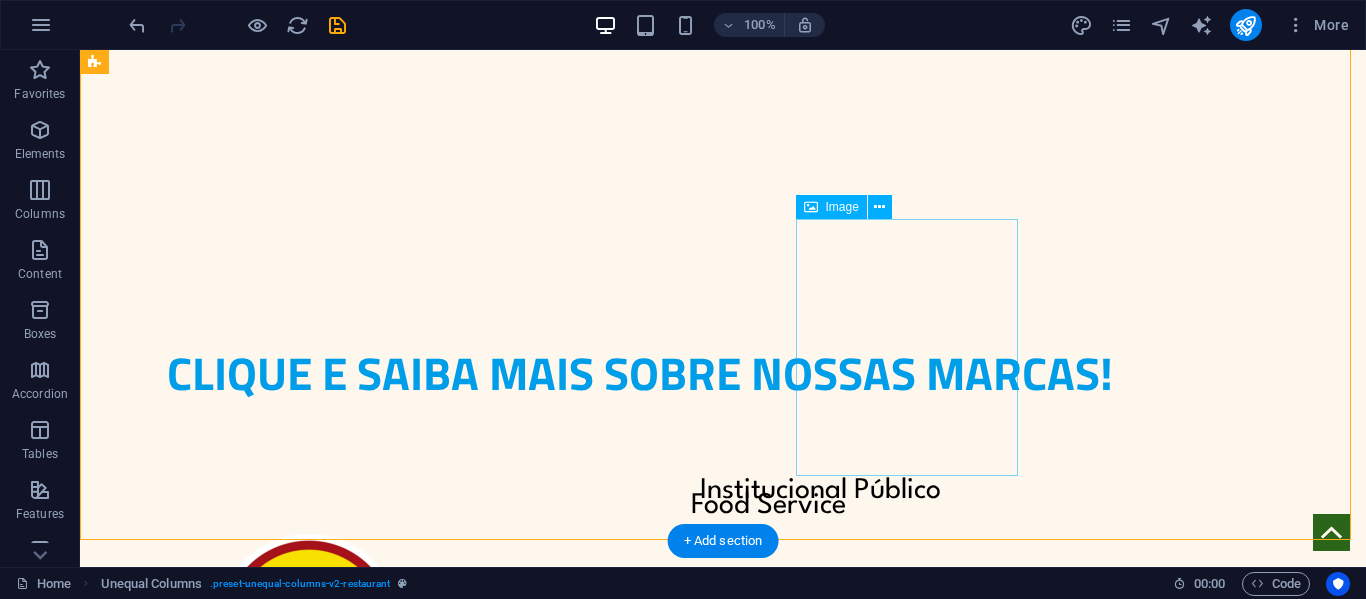 click at bounding box center (390, 897) 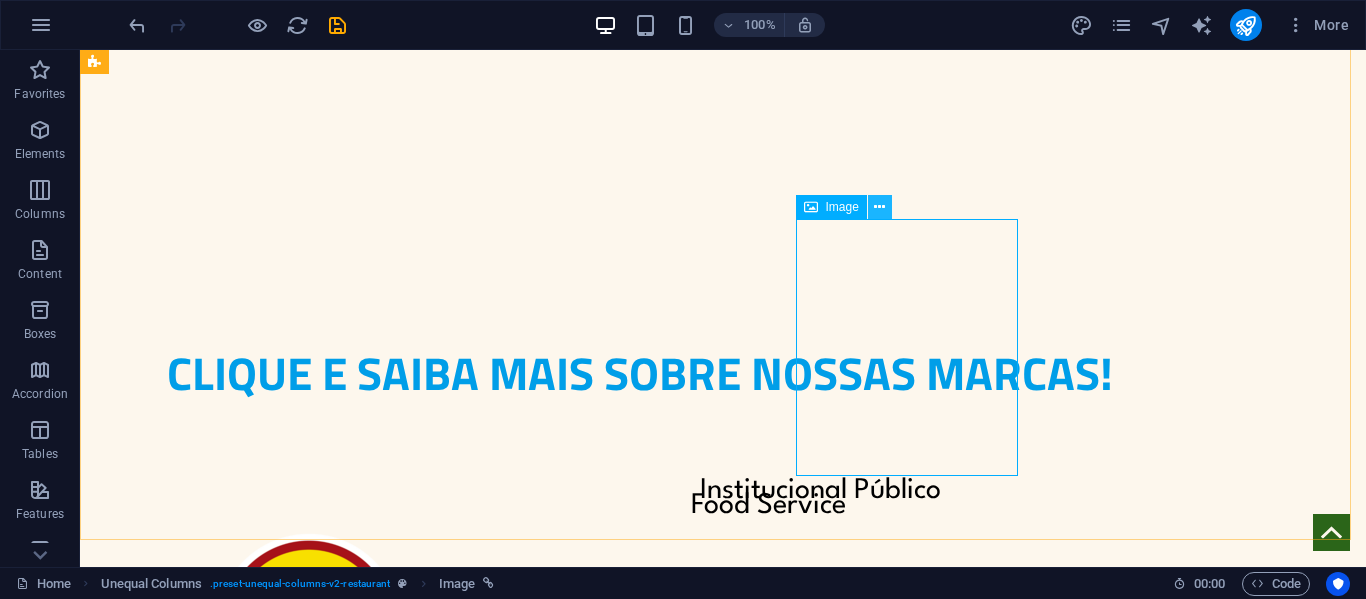 click at bounding box center (880, 207) 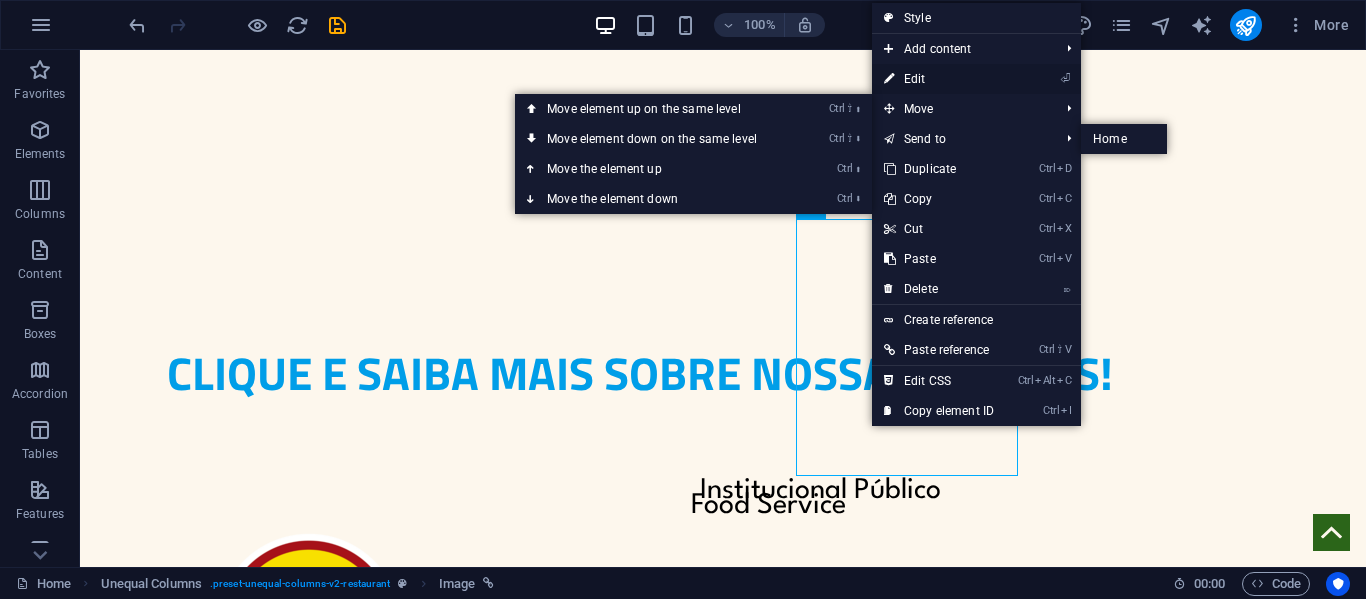 click on "⏎  Edit" at bounding box center (939, 79) 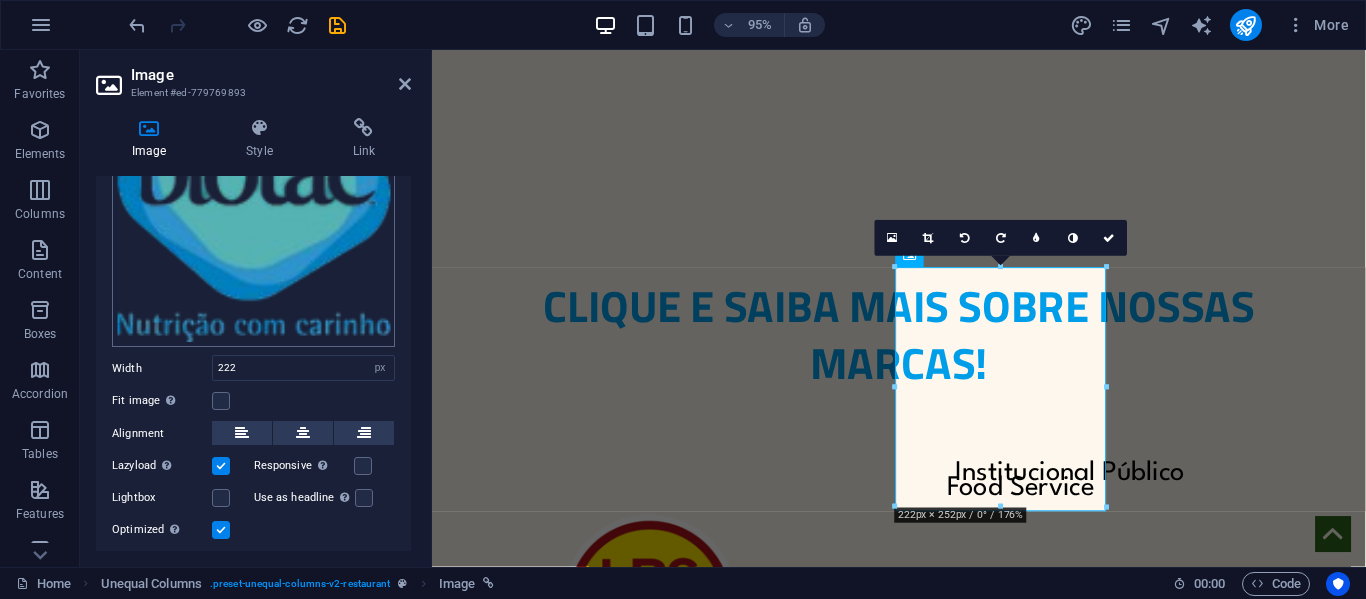 scroll, scrollTop: 251, scrollLeft: 0, axis: vertical 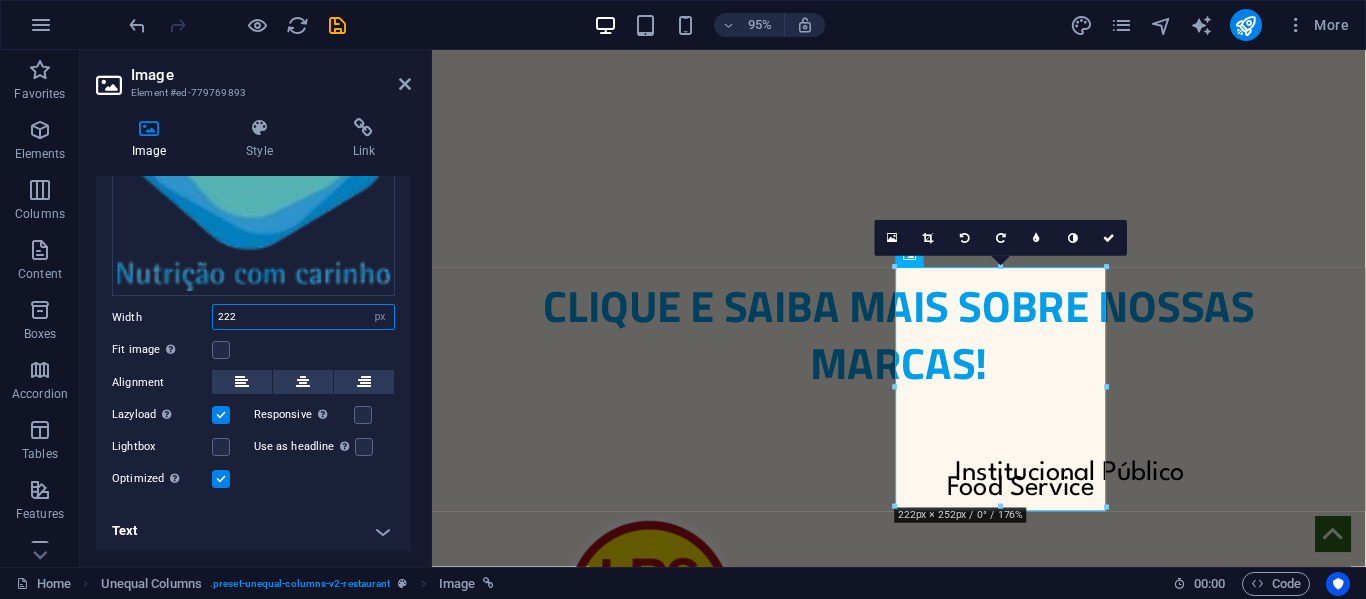 drag, startPoint x: 282, startPoint y: 305, endPoint x: 231, endPoint y: 306, distance: 51.009804 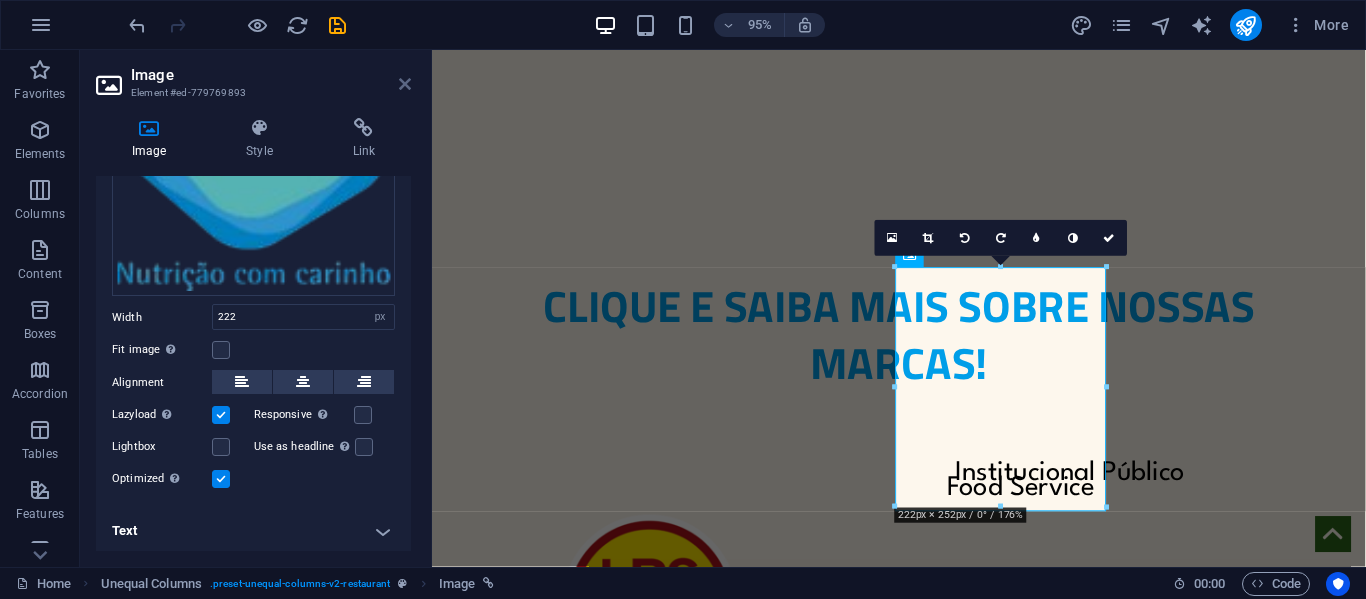 click at bounding box center [405, 84] 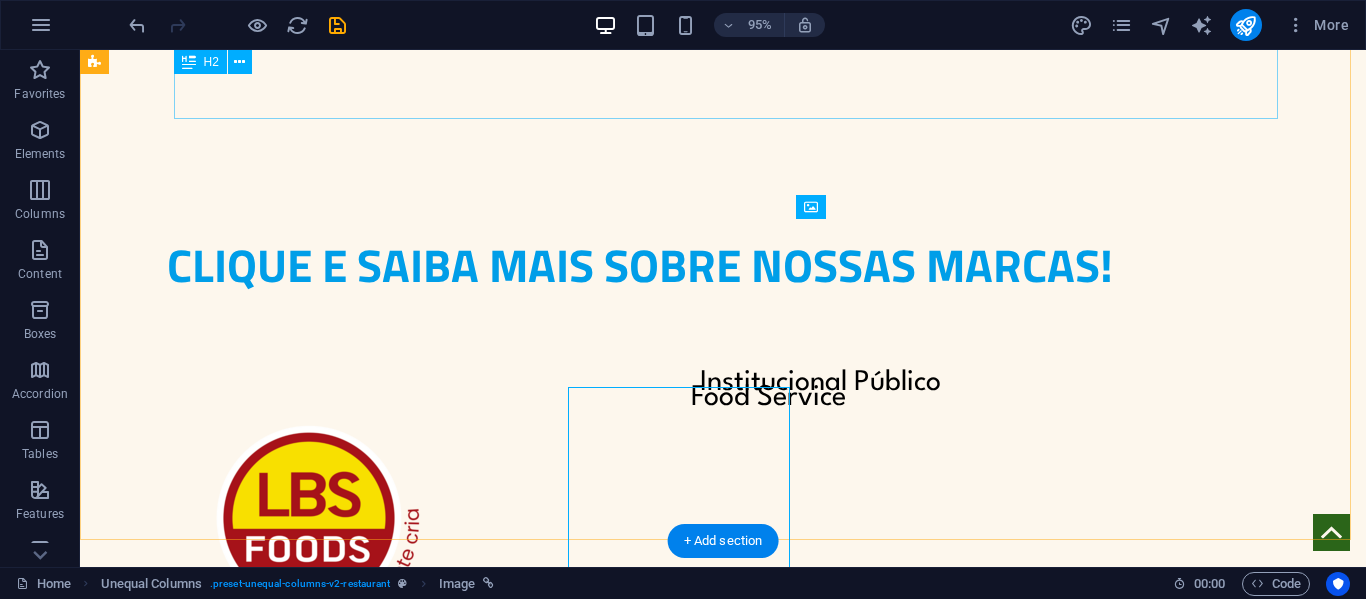 scroll, scrollTop: 1932, scrollLeft: 0, axis: vertical 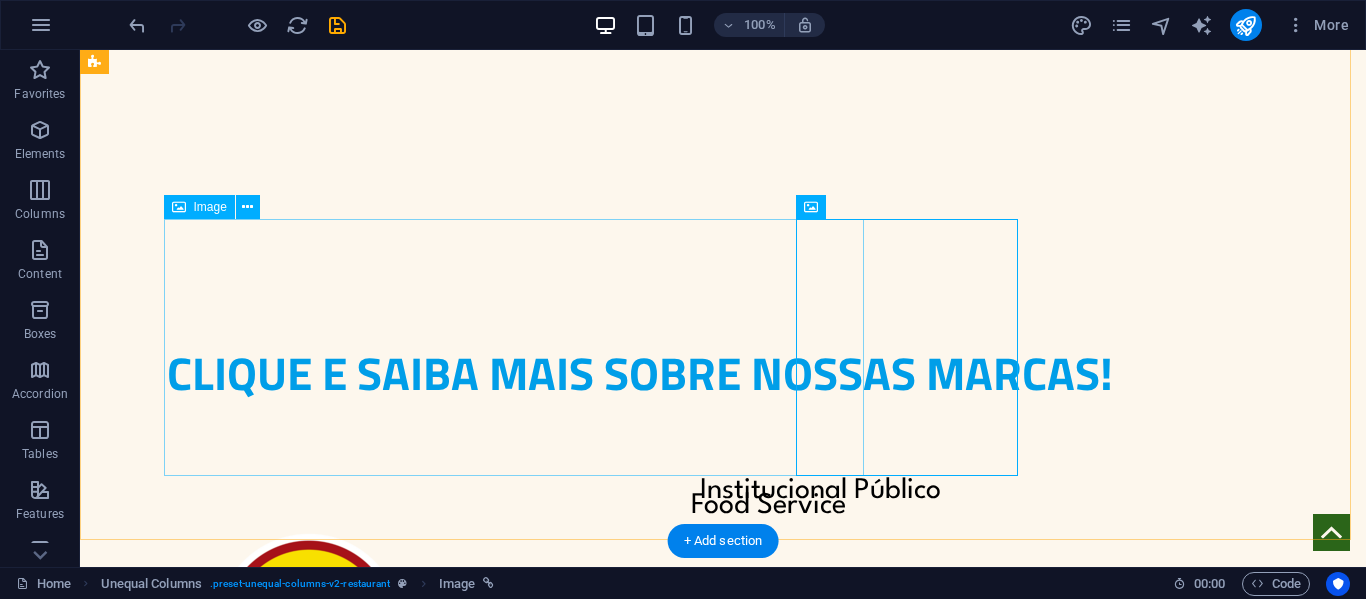 click at bounding box center (640, 642) 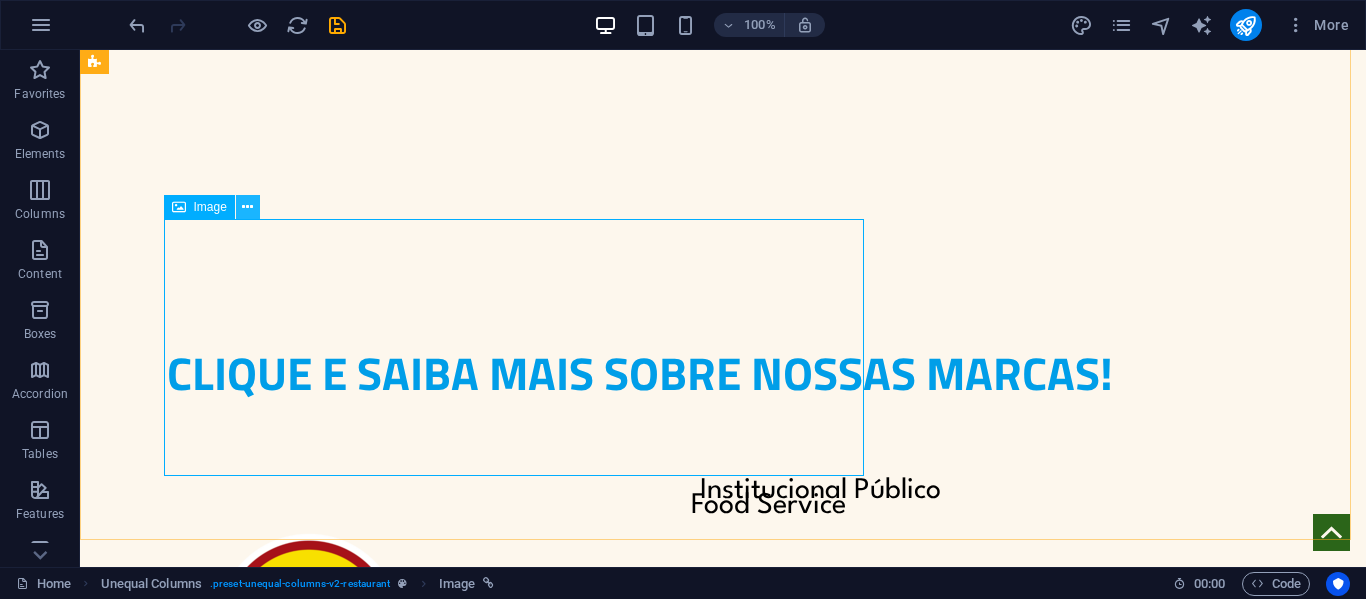 click at bounding box center (247, 207) 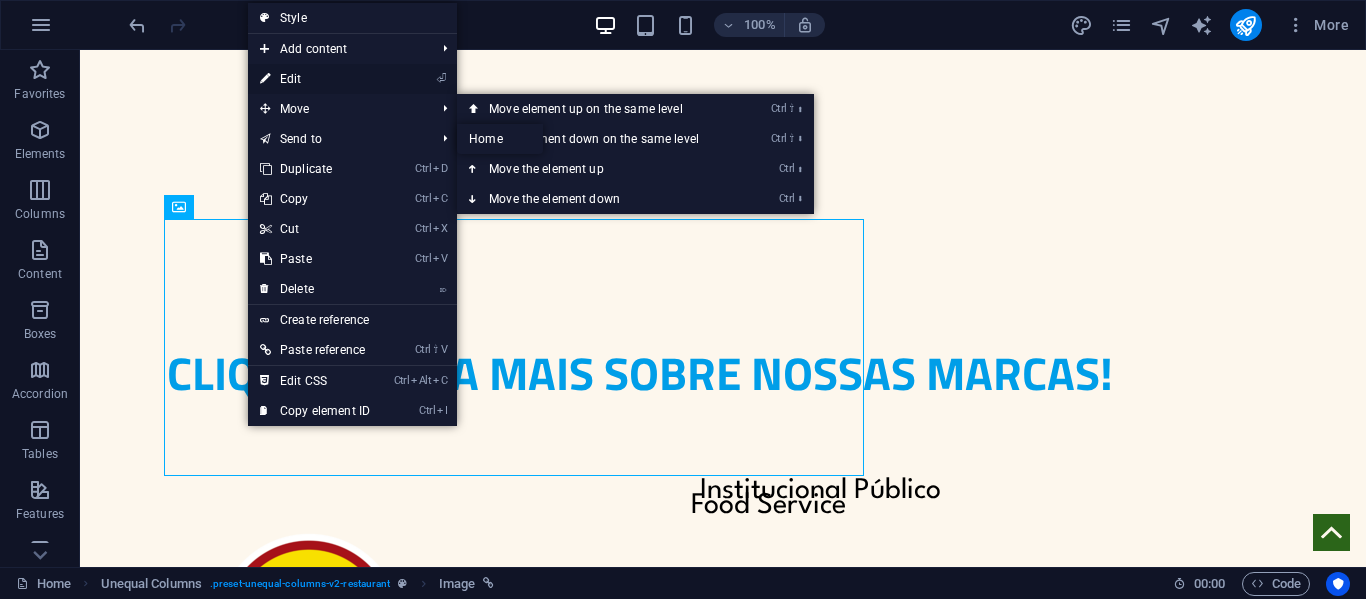 click on "⏎  Edit" at bounding box center (315, 79) 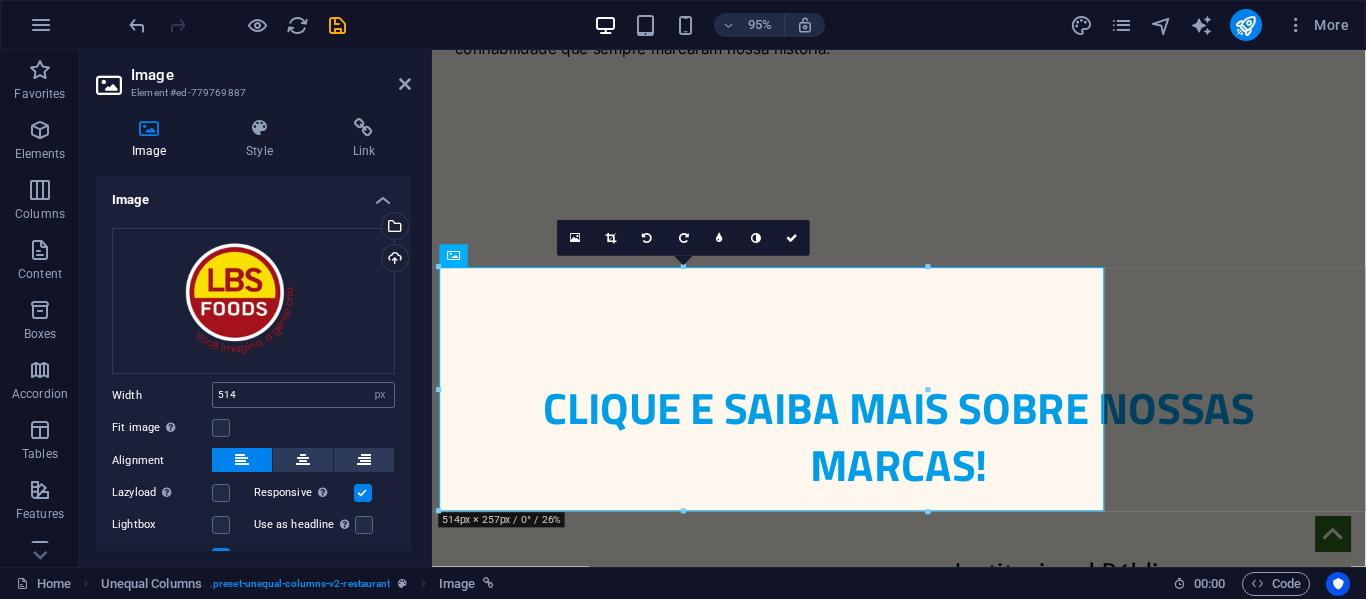 scroll, scrollTop: 2040, scrollLeft: 0, axis: vertical 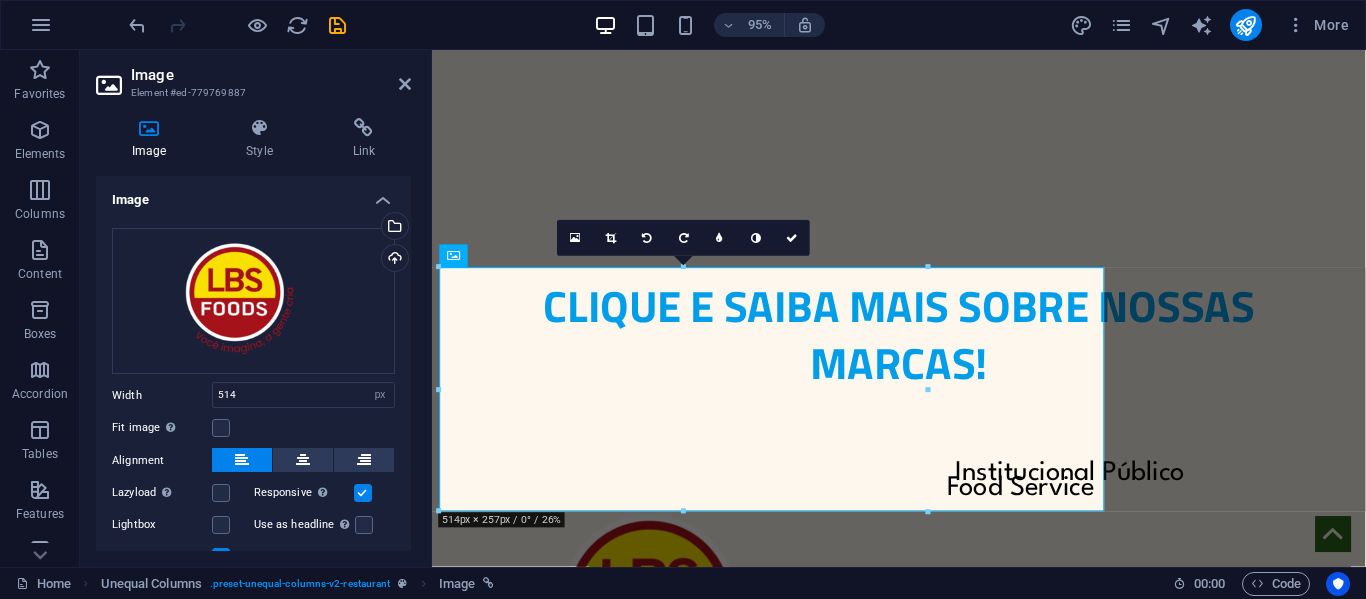 drag, startPoint x: 352, startPoint y: 325, endPoint x: 292, endPoint y: 429, distance: 120.06665 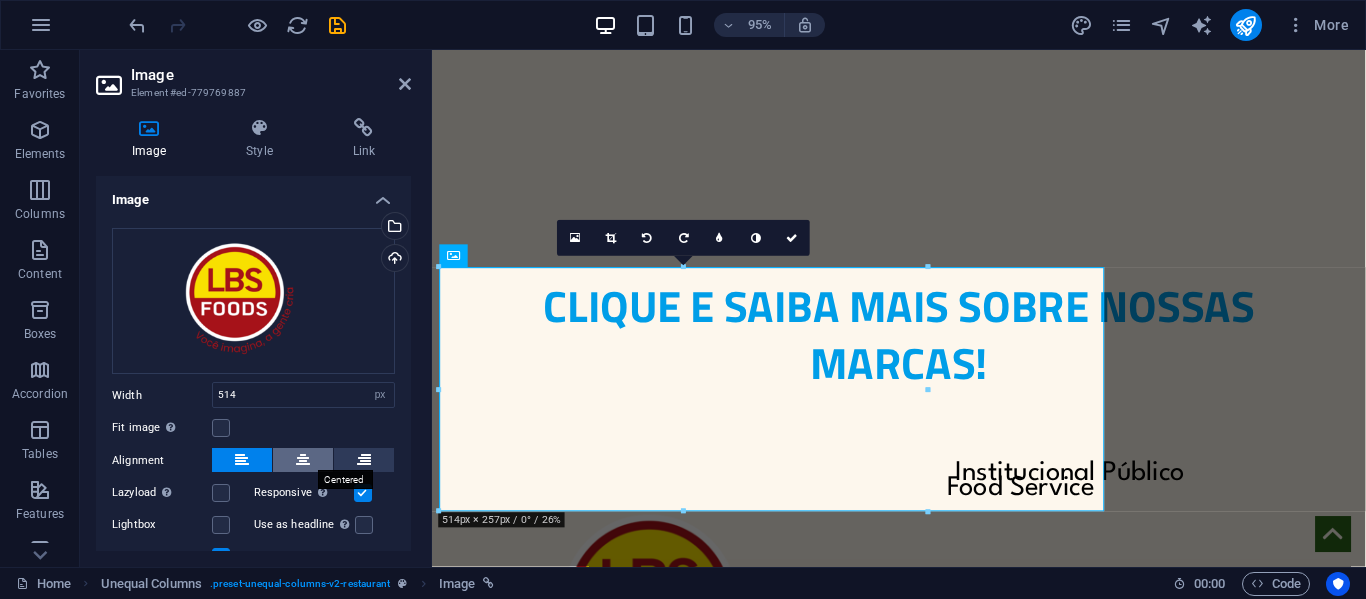 click at bounding box center [303, 460] 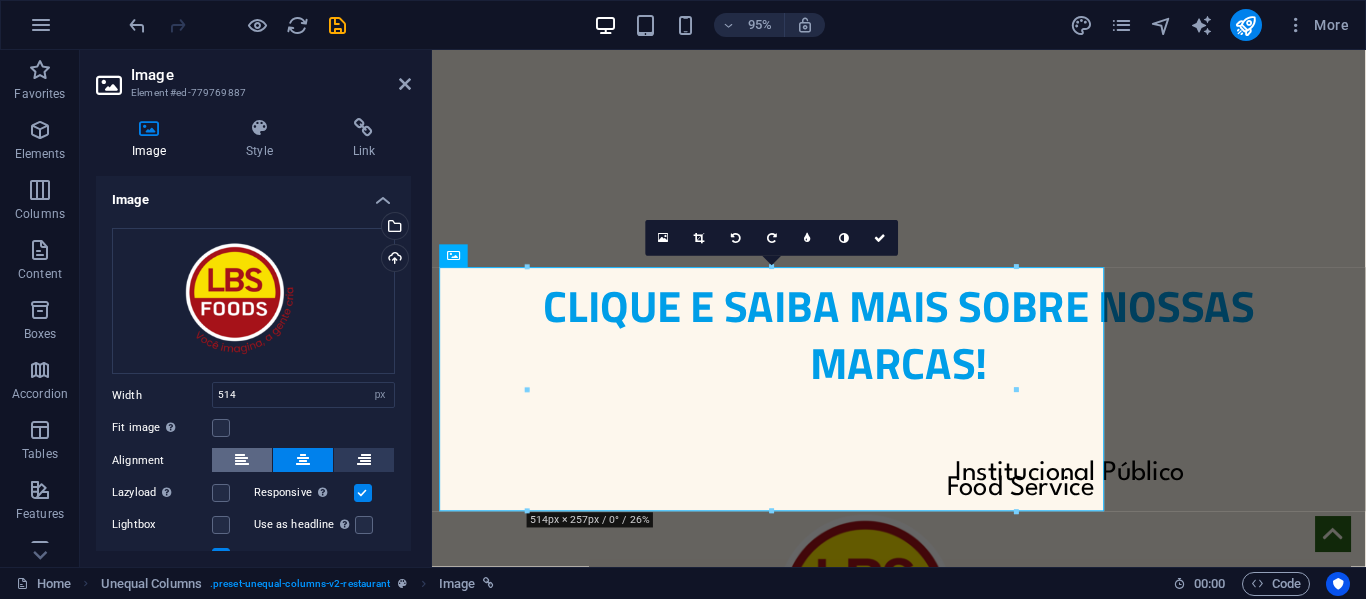 click at bounding box center (242, 460) 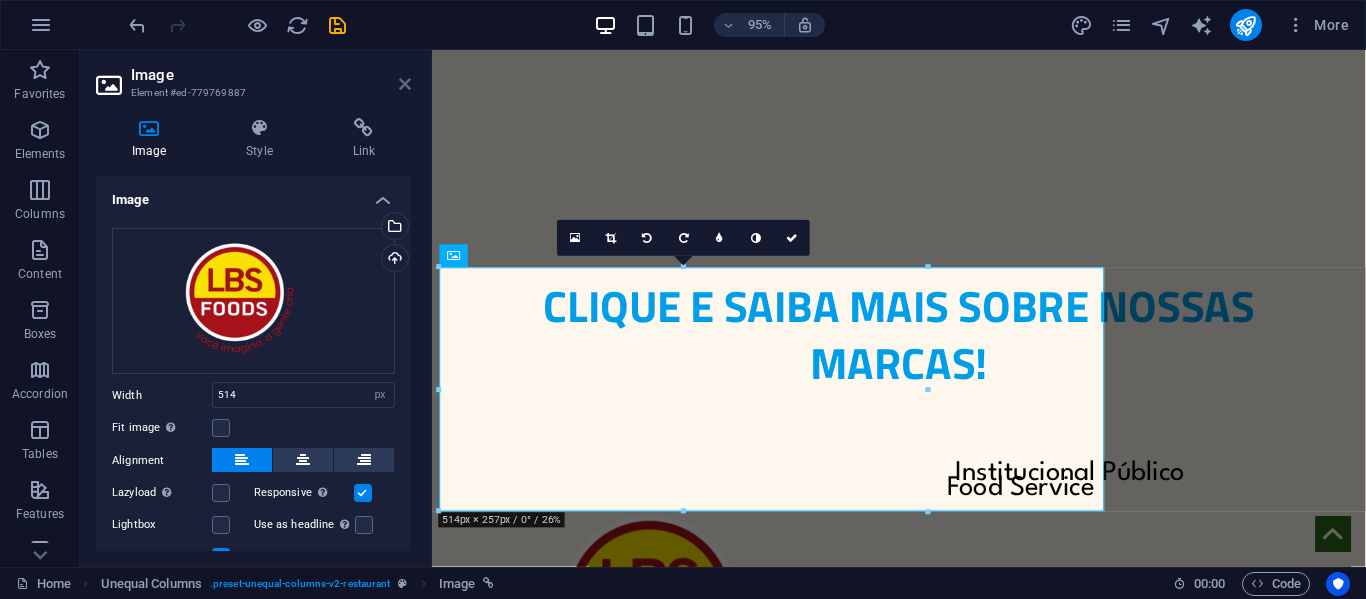 click at bounding box center (405, 84) 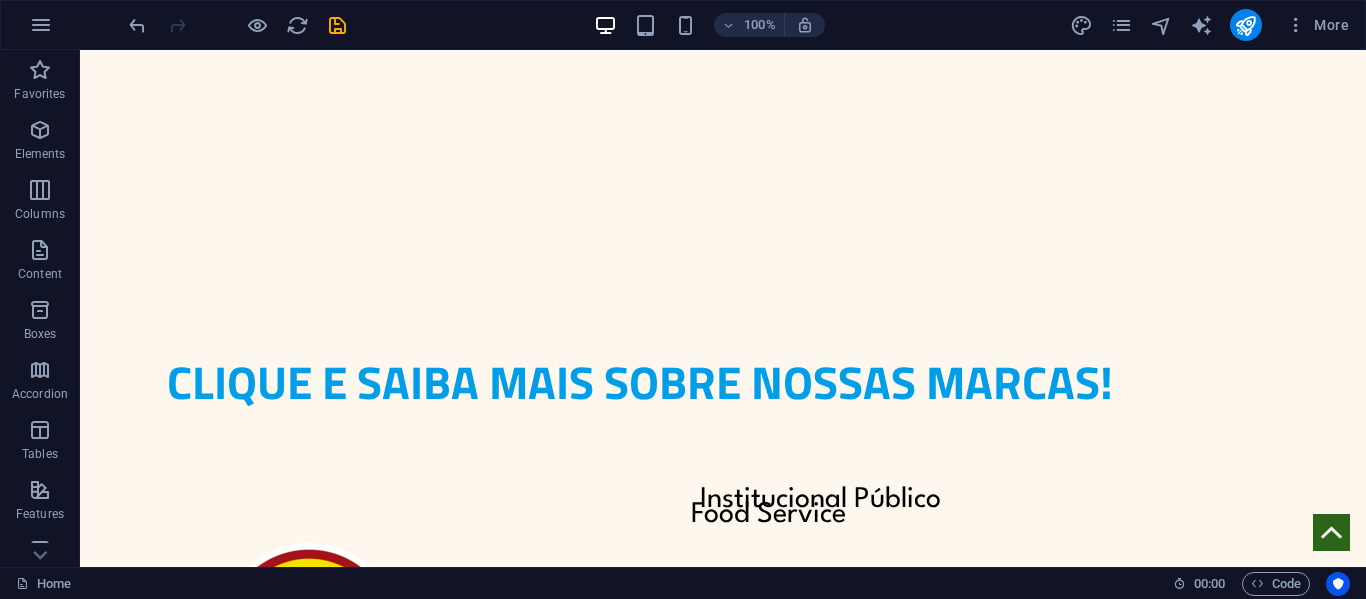 scroll, scrollTop: 1898, scrollLeft: 0, axis: vertical 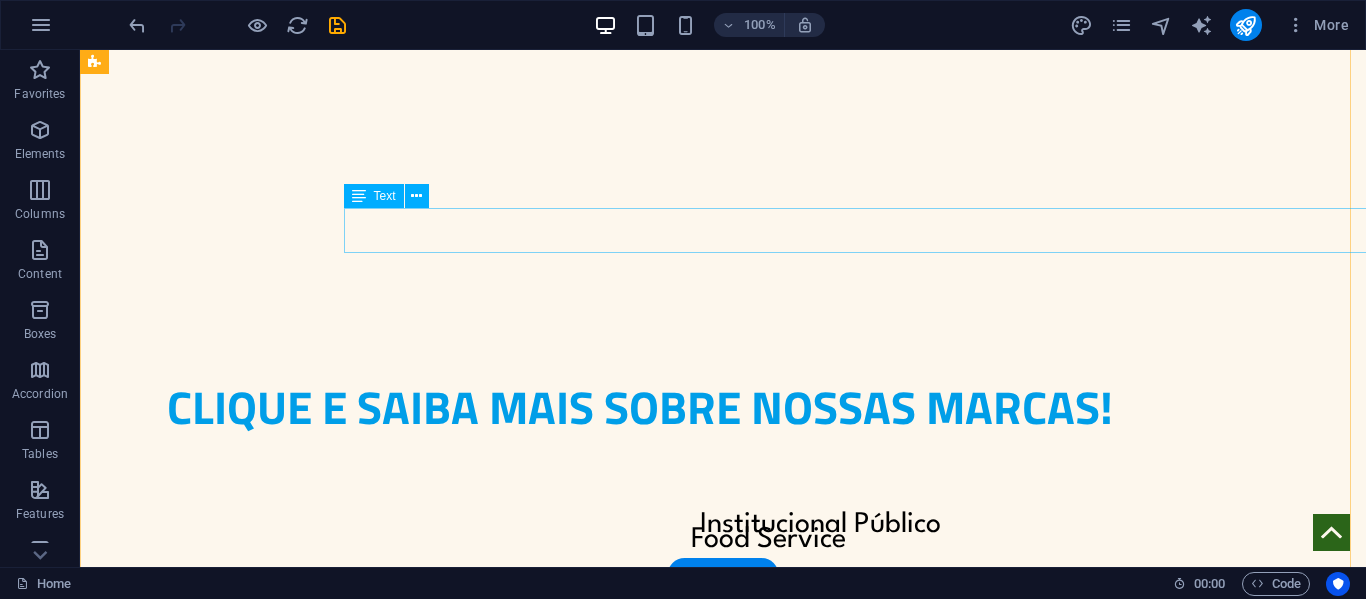 click on "Institucional Público" at bounding box center [820, 525] 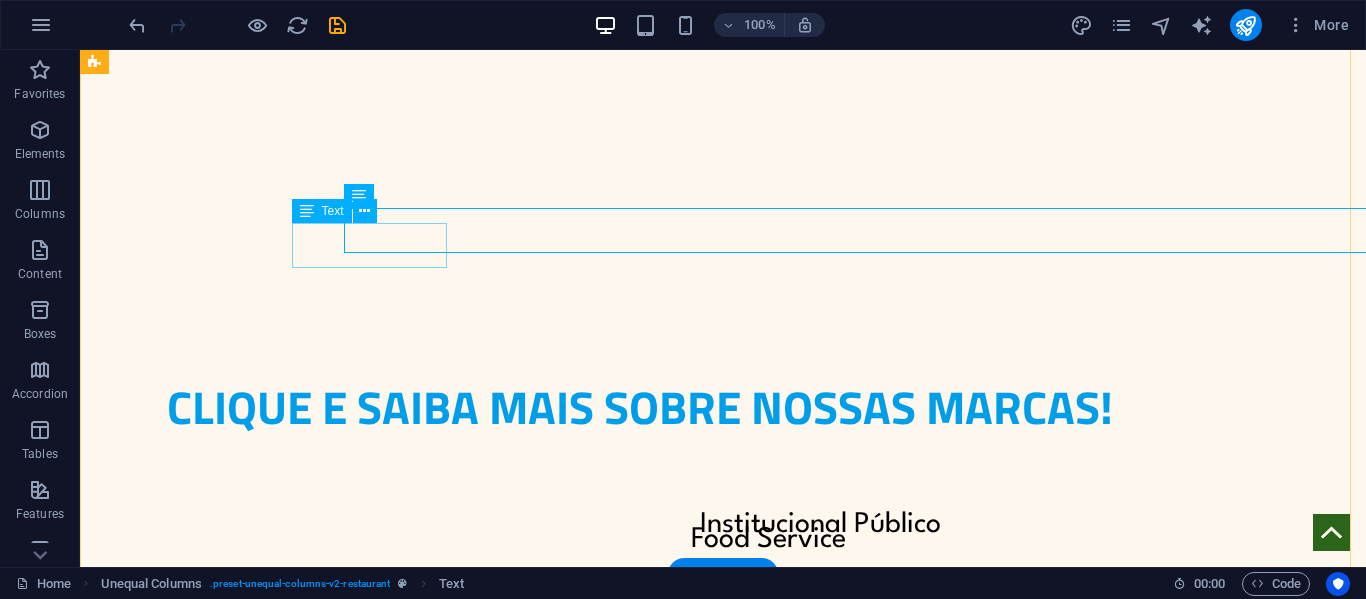 click on "Food Service" at bounding box center [768, 540] 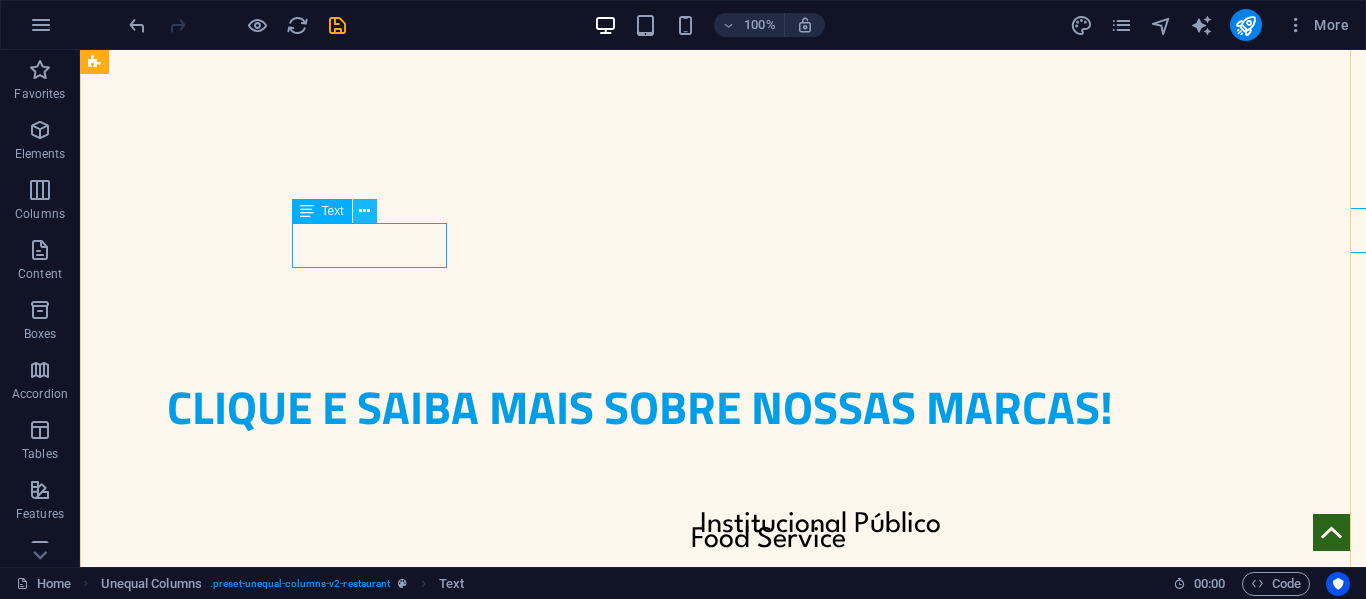 click at bounding box center [365, 211] 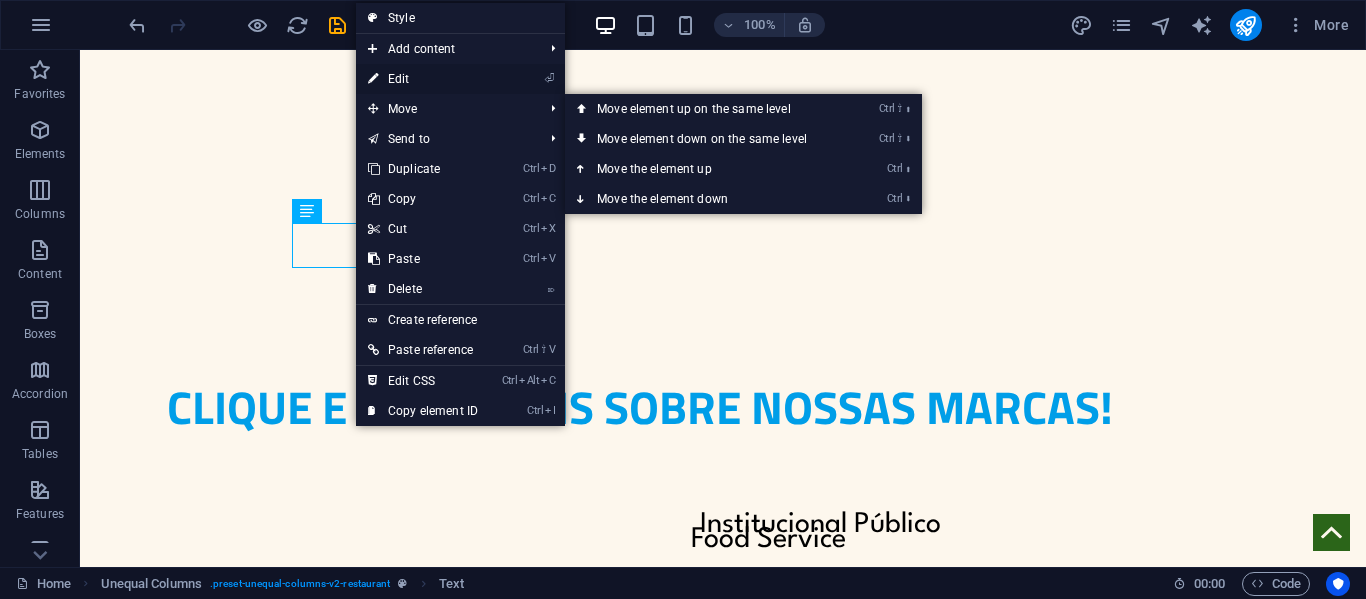 click on "⏎  Edit" at bounding box center (423, 79) 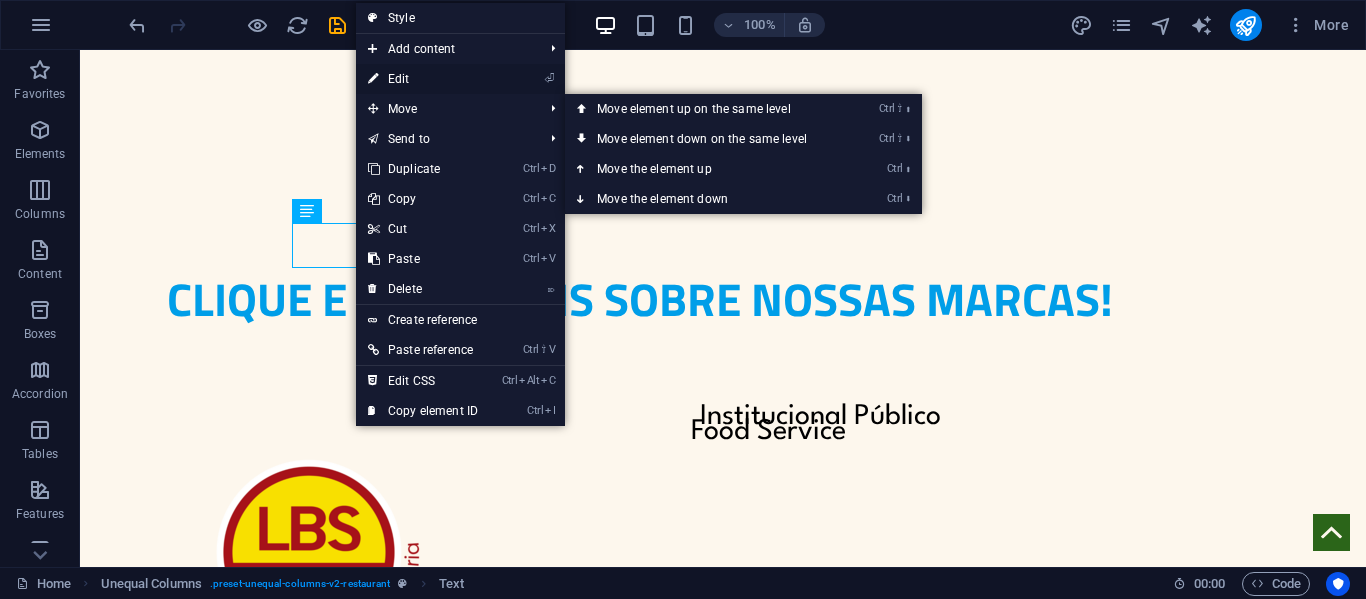 select on "px" 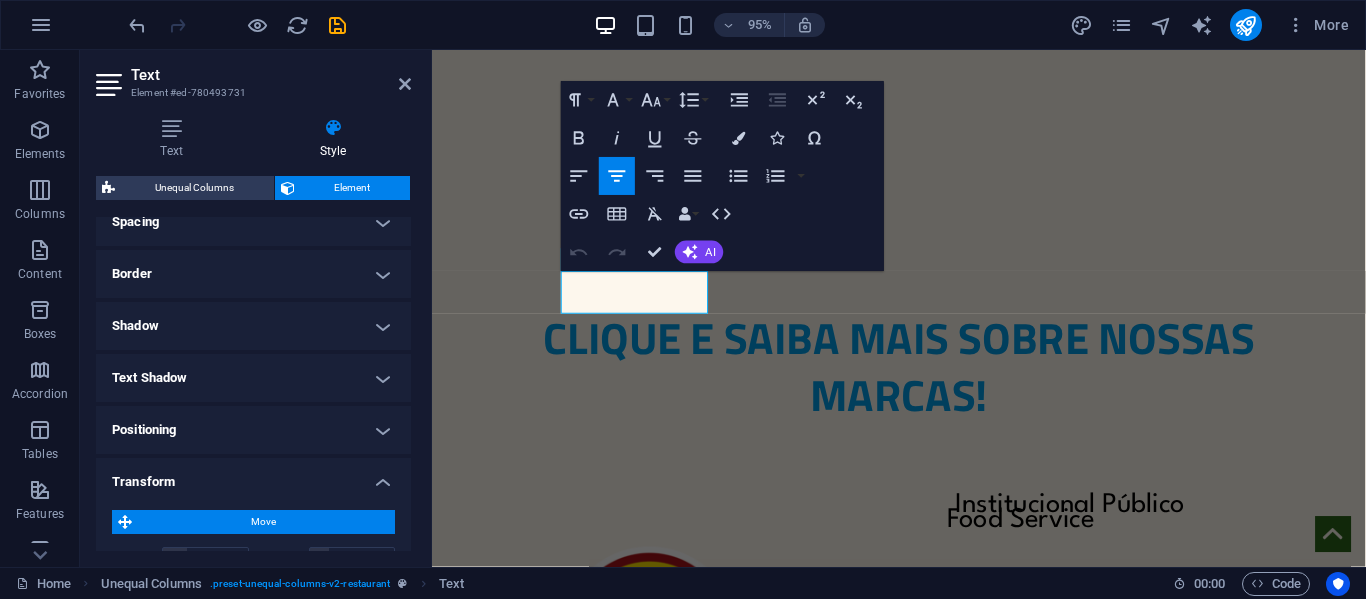 scroll, scrollTop: 695, scrollLeft: 0, axis: vertical 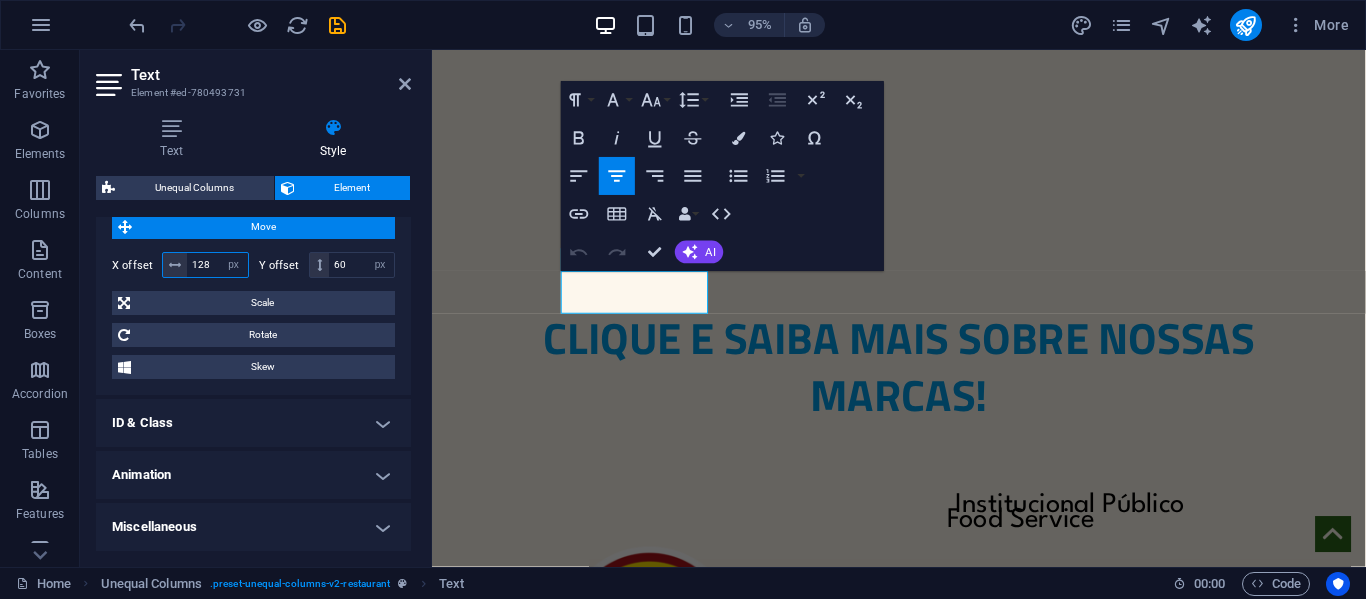 click on "128" at bounding box center [217, 265] 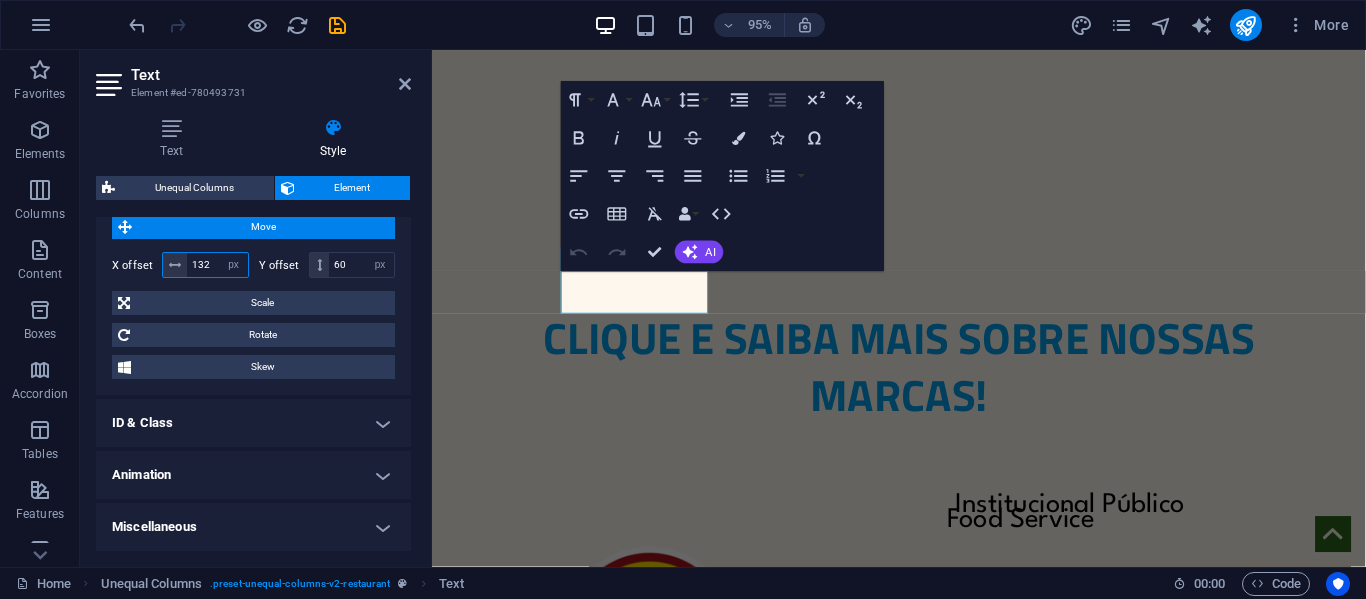type on "132" 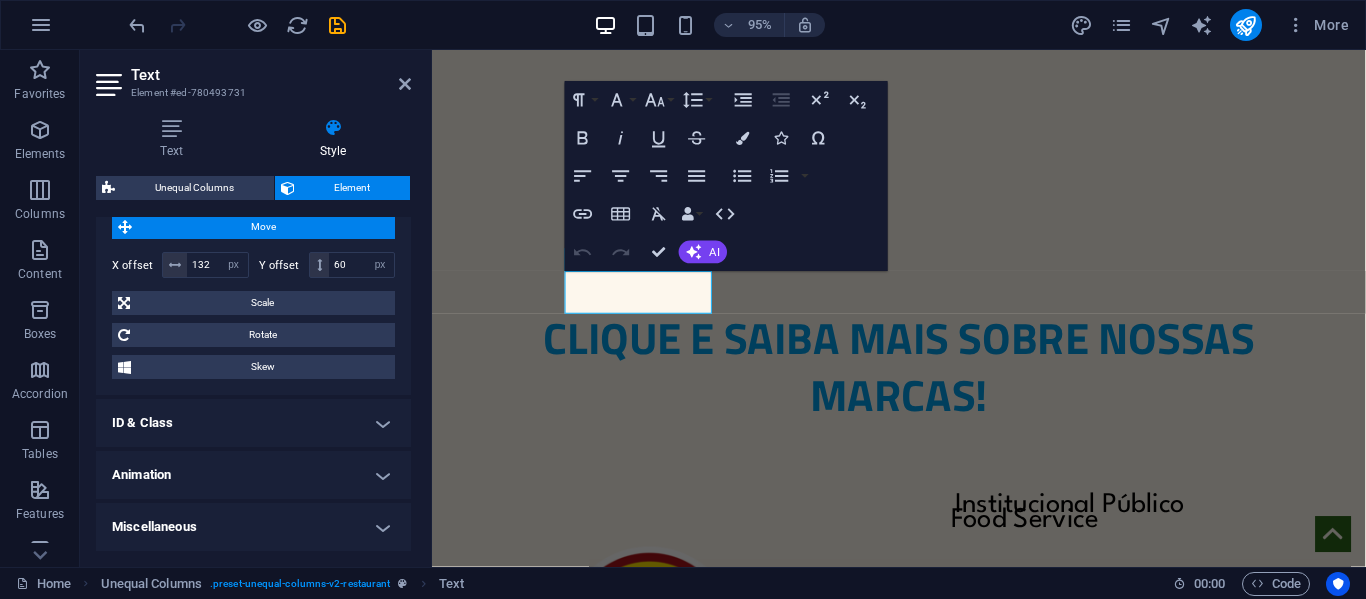 click on "Text" at bounding box center (271, 75) 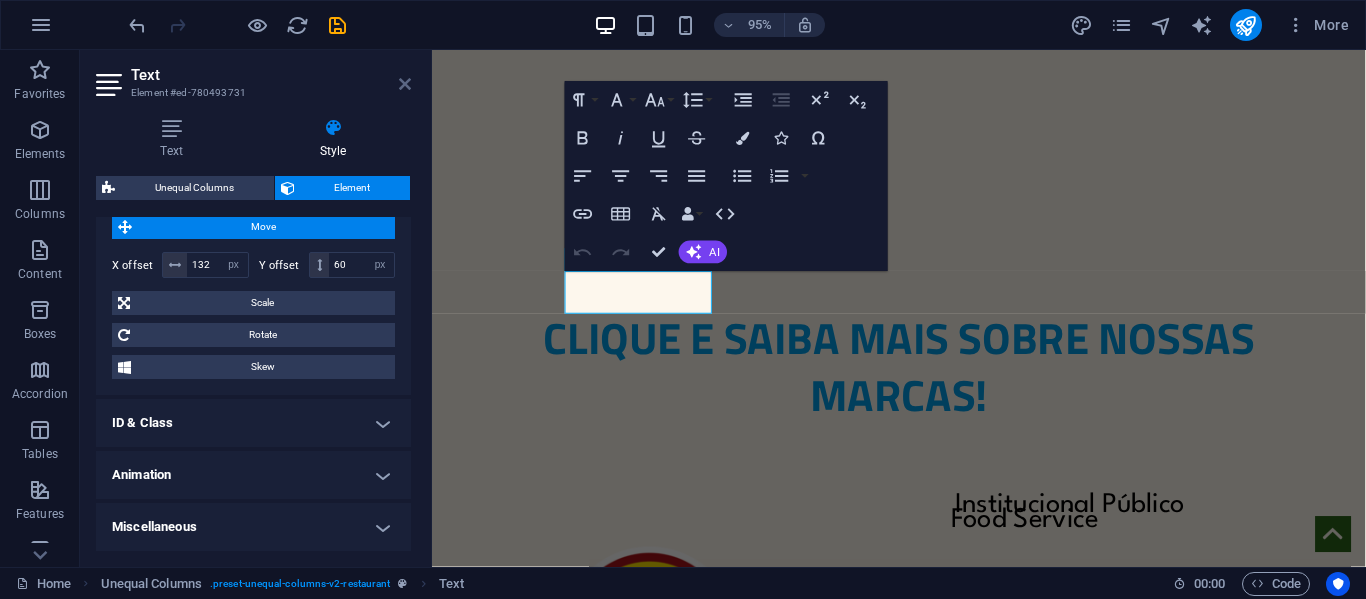 click at bounding box center [405, 84] 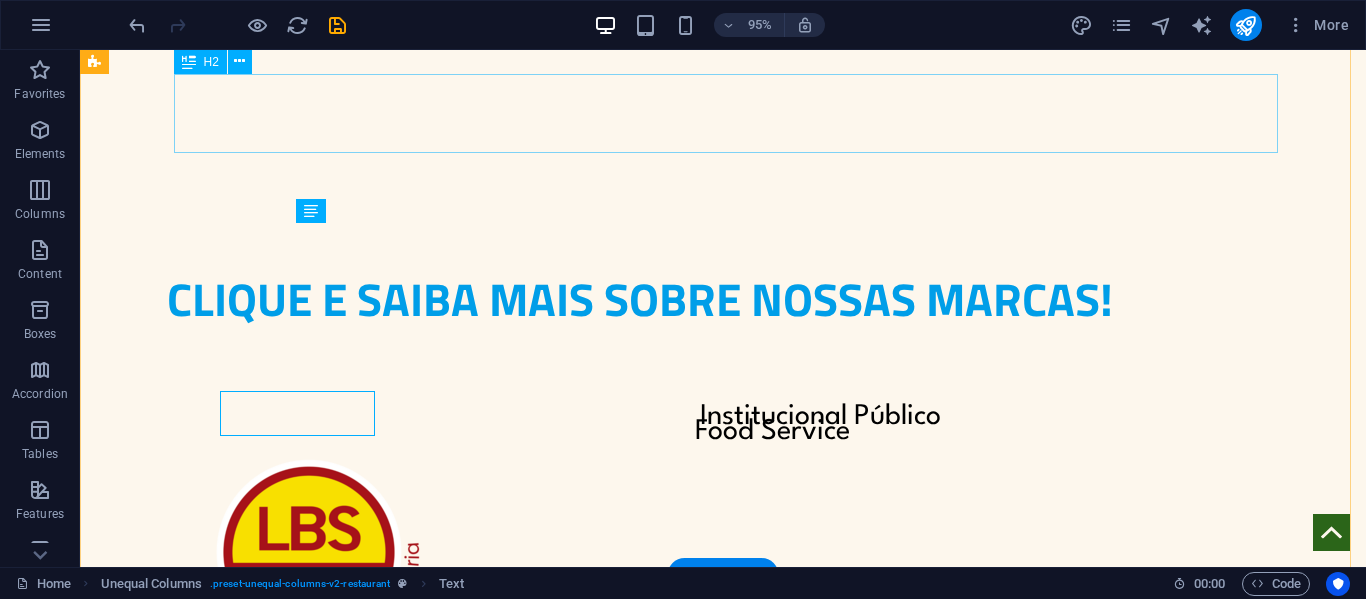scroll, scrollTop: 1898, scrollLeft: 0, axis: vertical 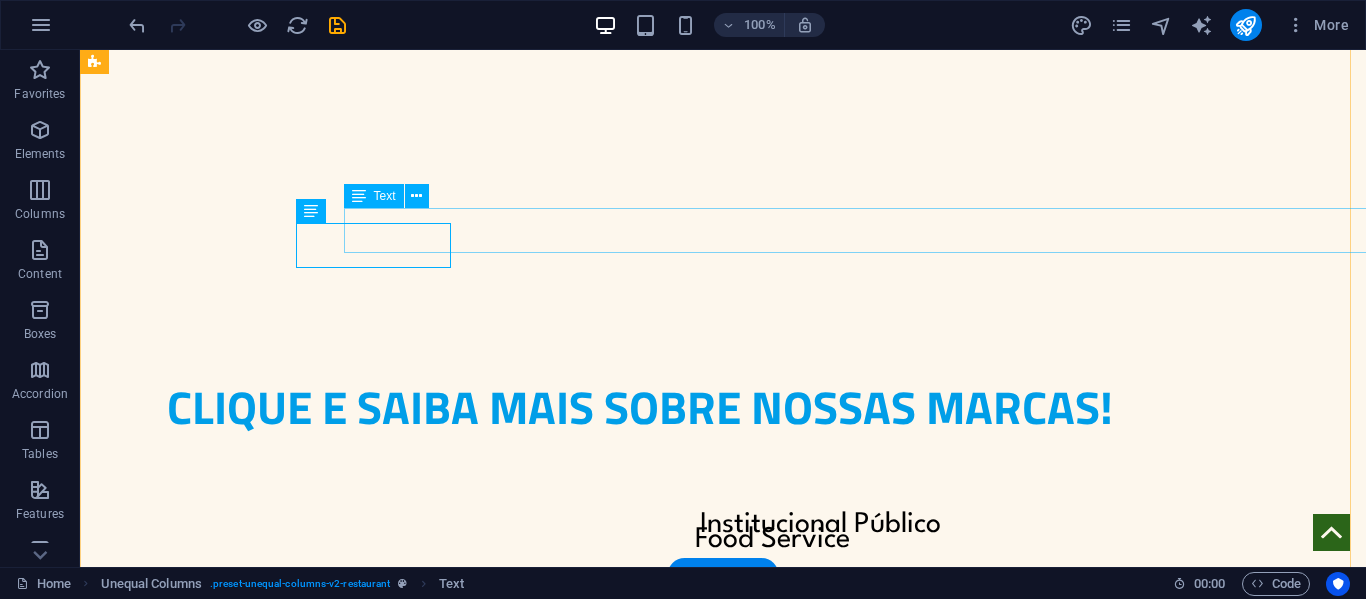 click on "Institucional Público" at bounding box center (820, 525) 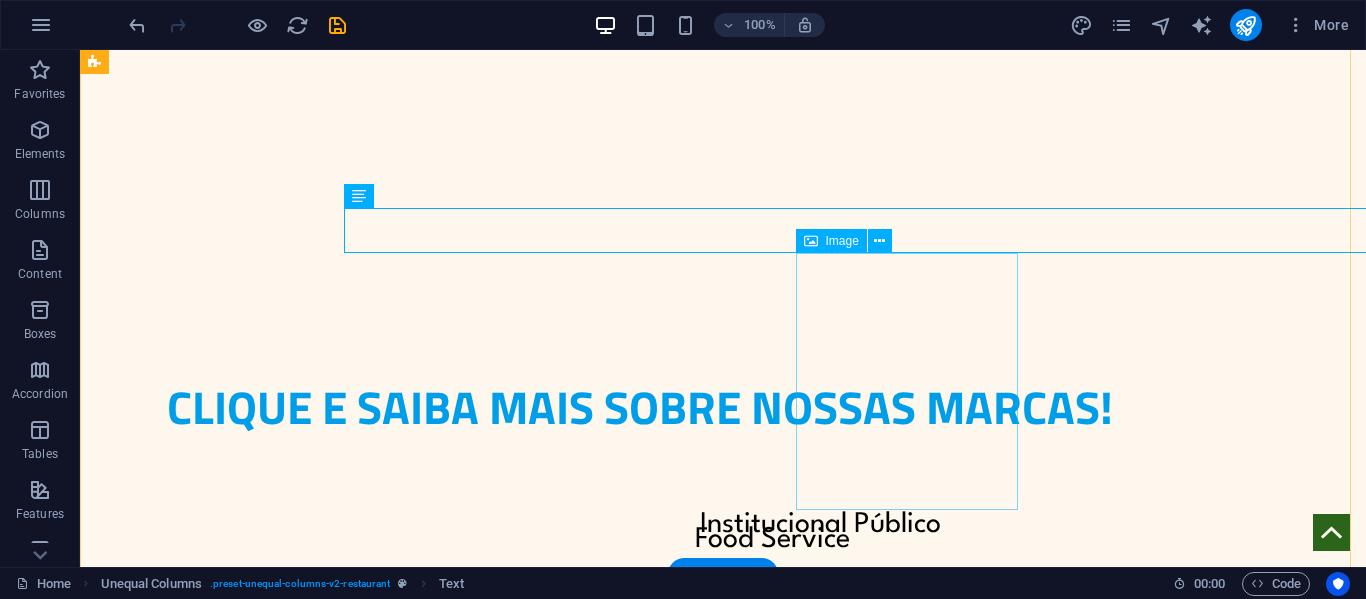 click at bounding box center [390, 931] 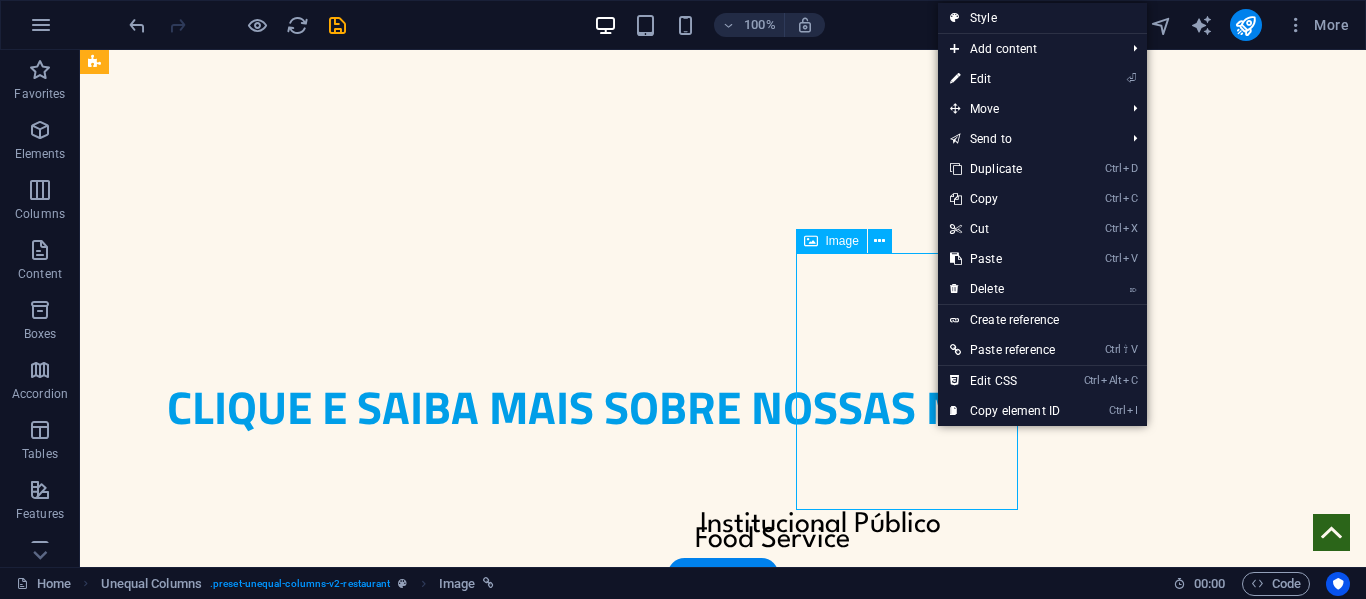 click at bounding box center (390, 931) 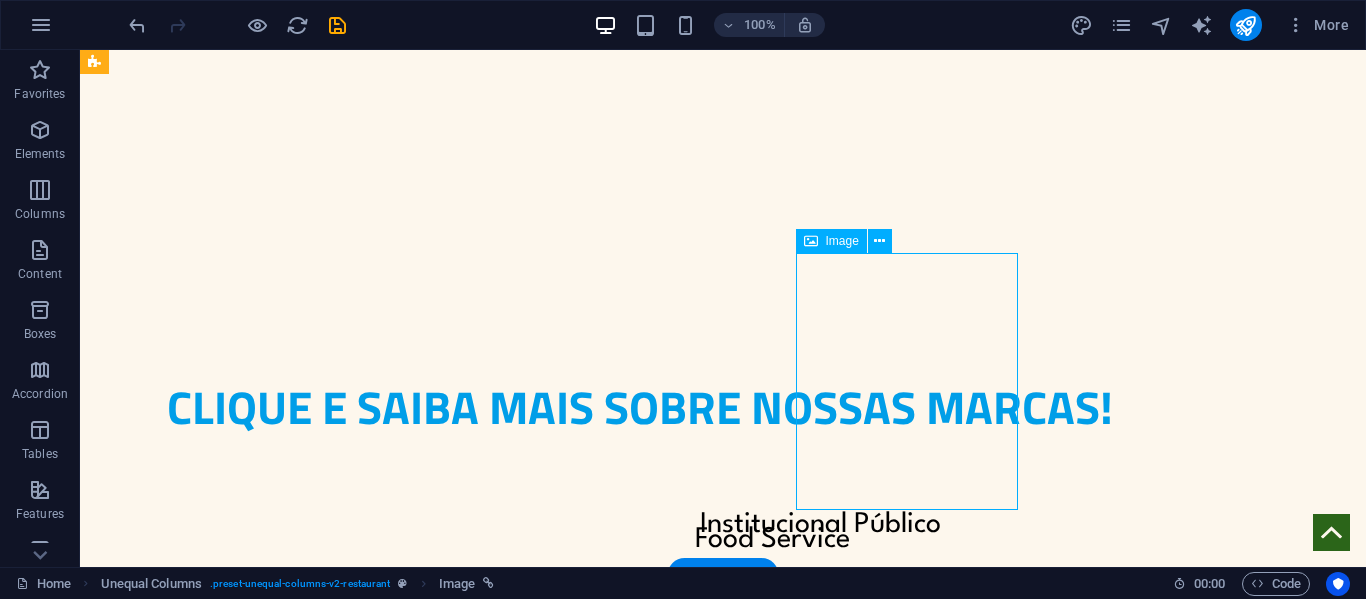 click at bounding box center [390, 931] 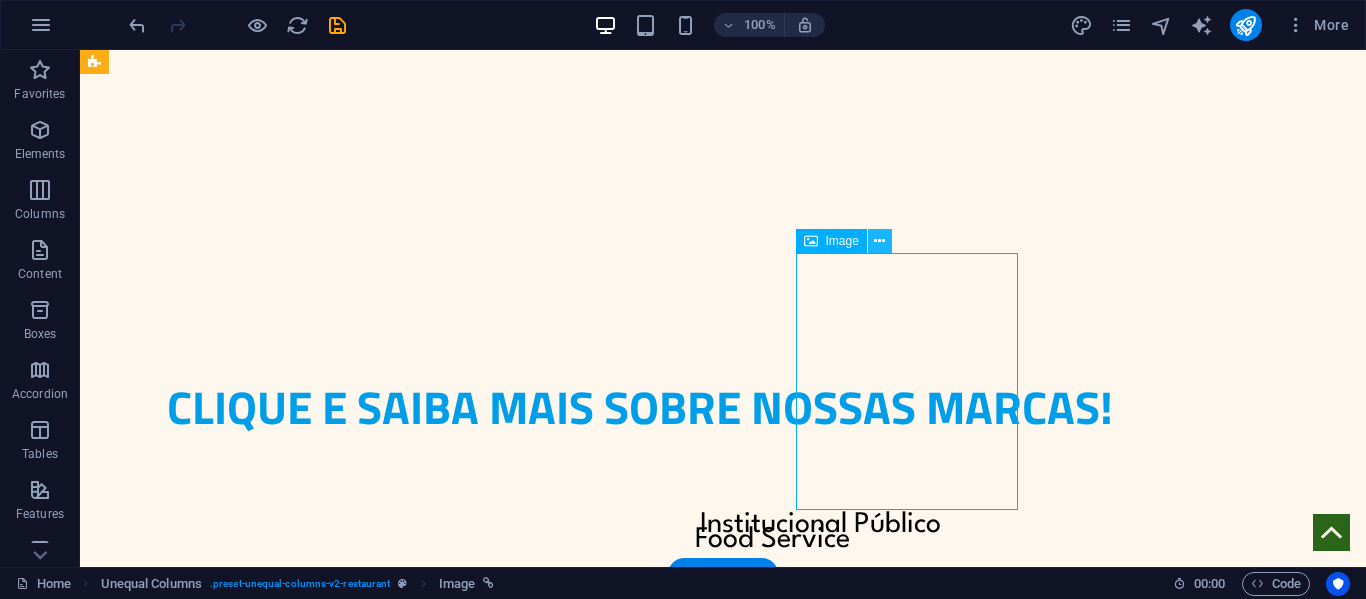 click at bounding box center (879, 241) 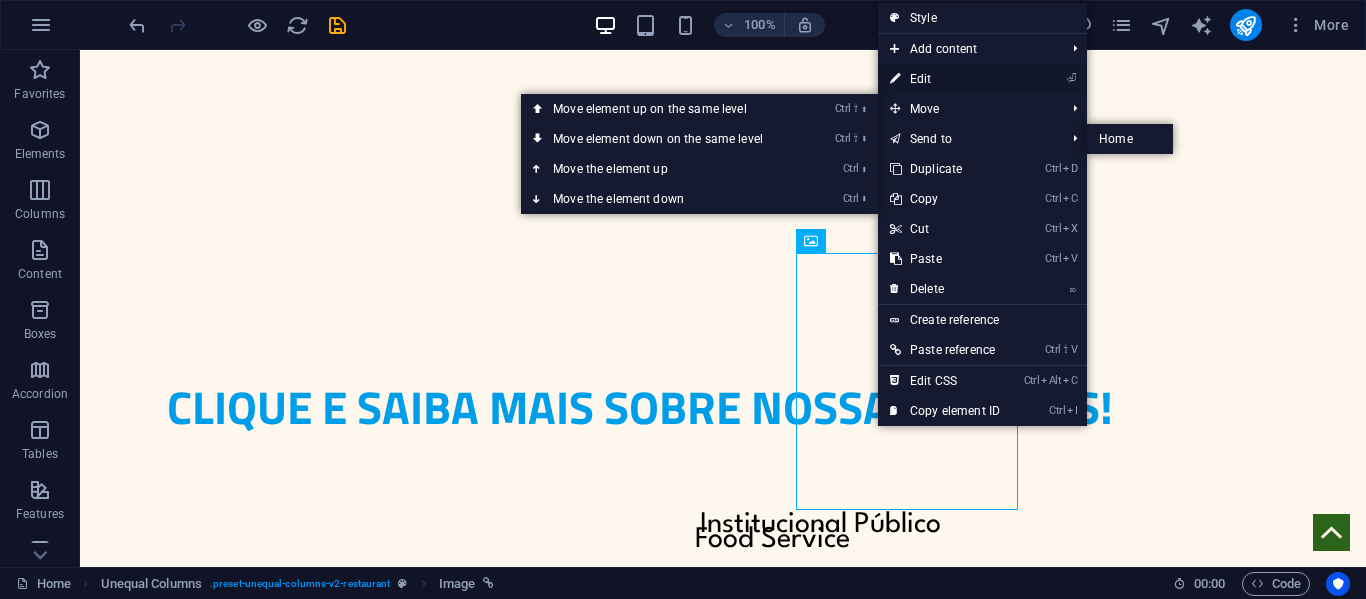 click on "⏎  Edit" at bounding box center (945, 79) 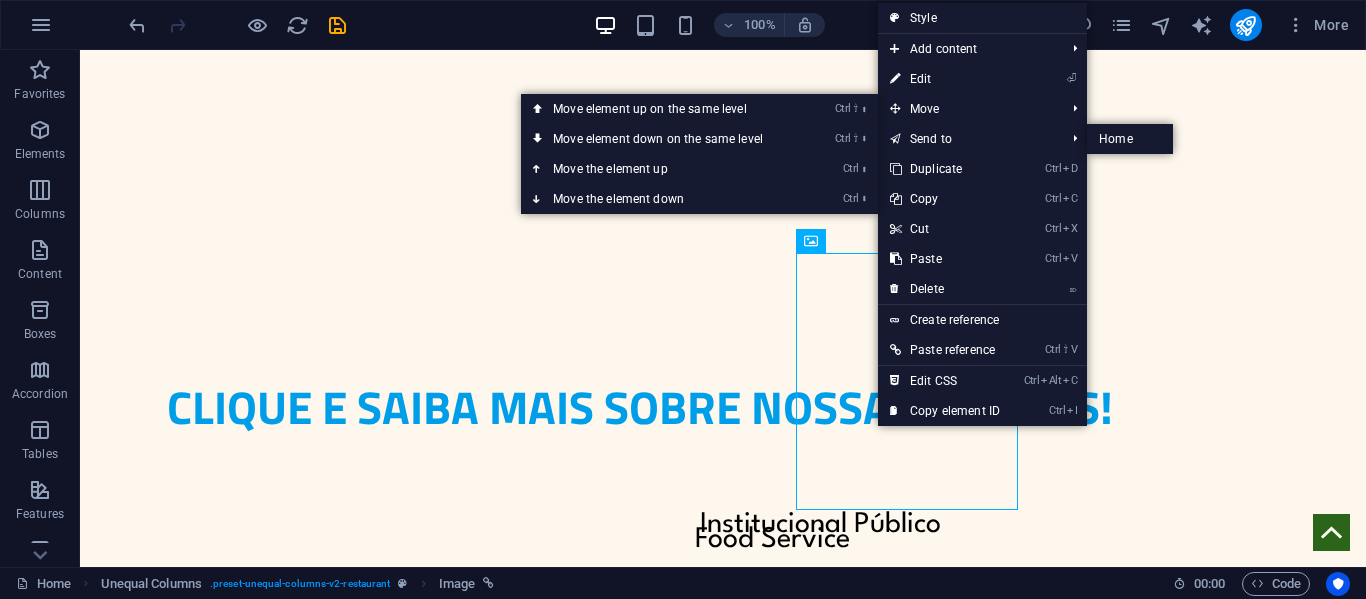 select on "px" 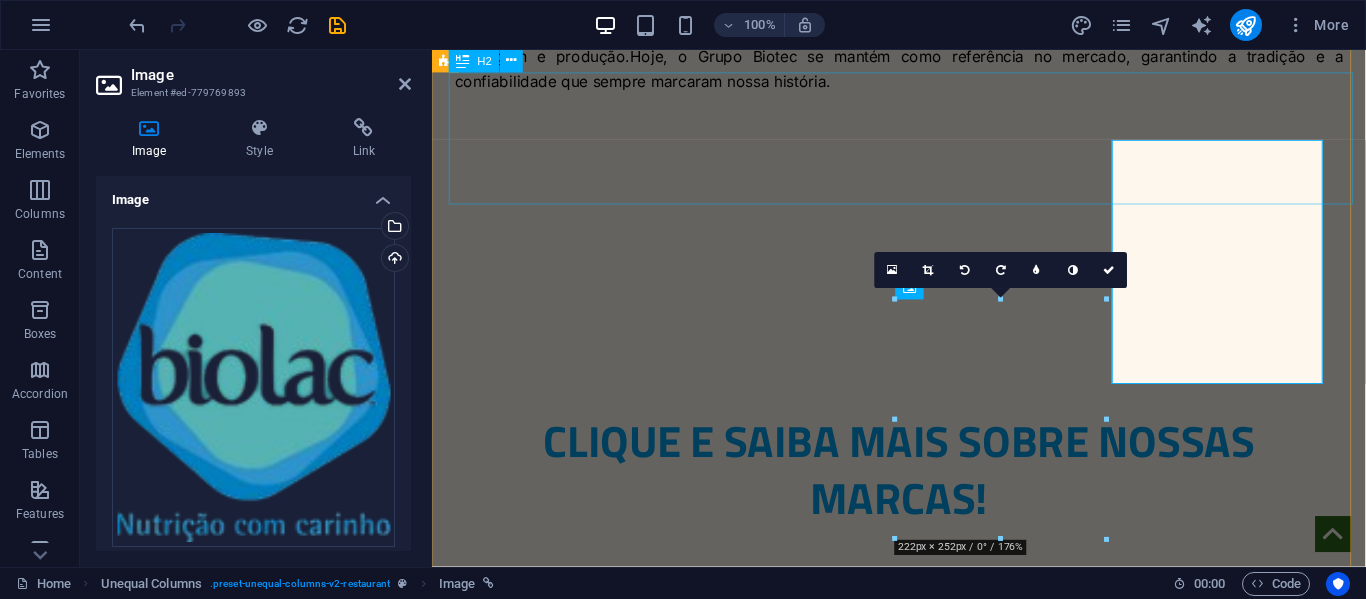 scroll, scrollTop: 2006, scrollLeft: 0, axis: vertical 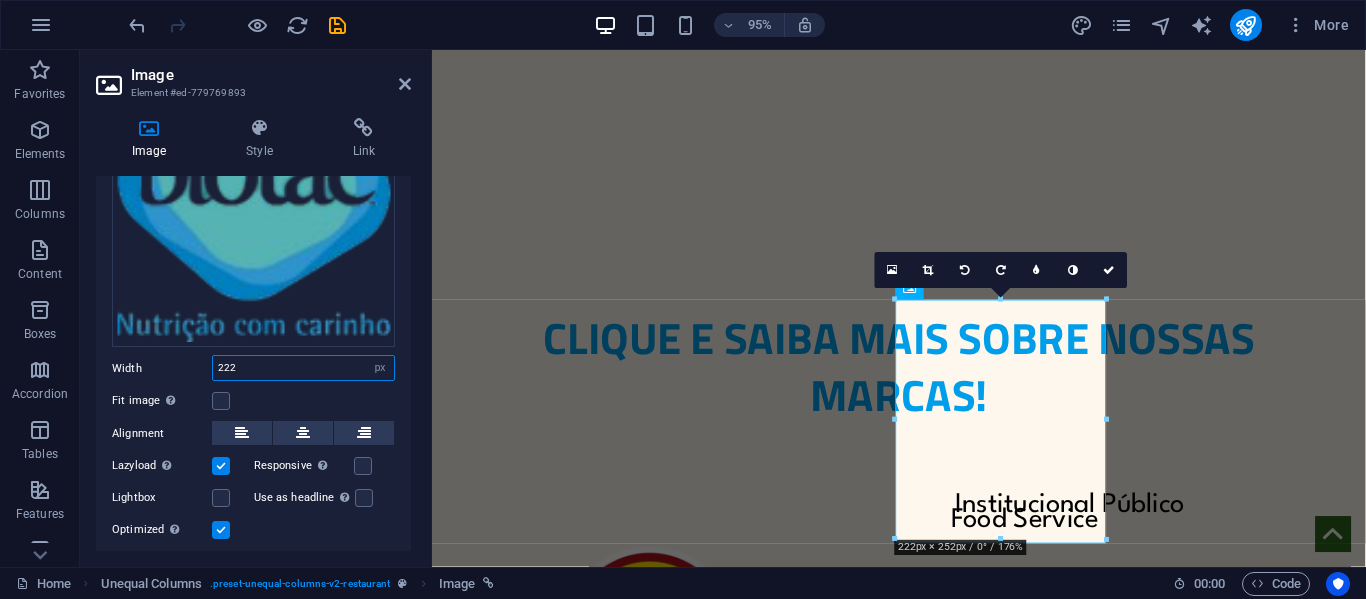 drag, startPoint x: 278, startPoint y: 369, endPoint x: 224, endPoint y: 365, distance: 54.147945 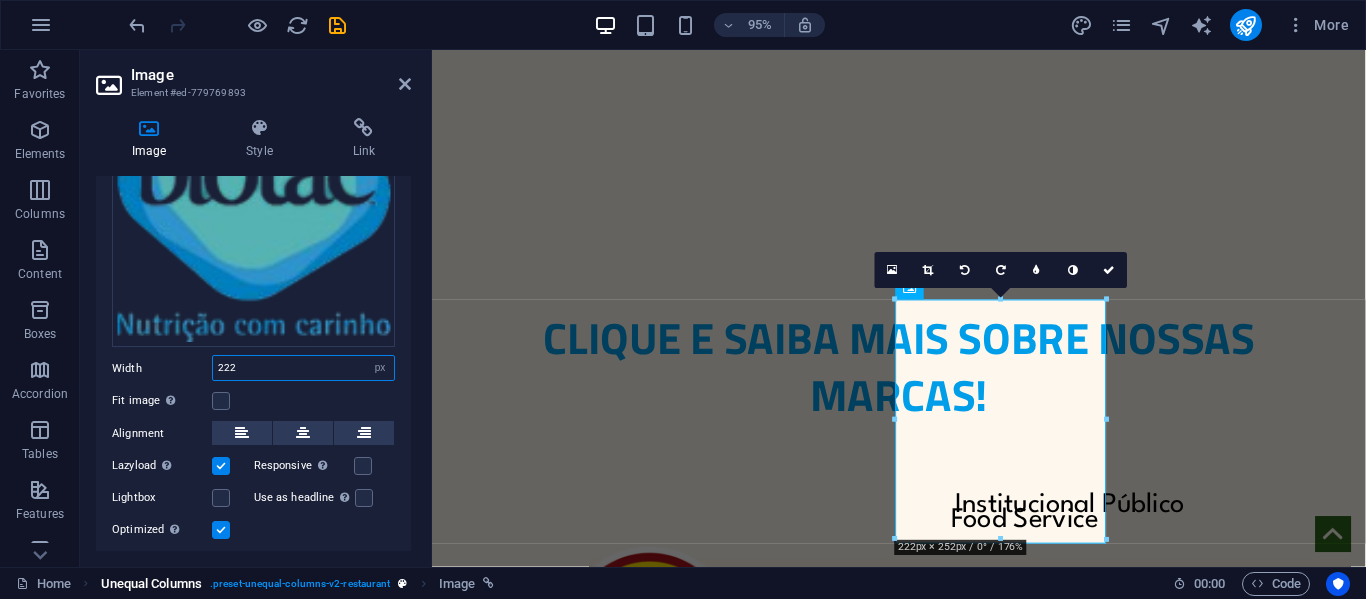 type on "2" 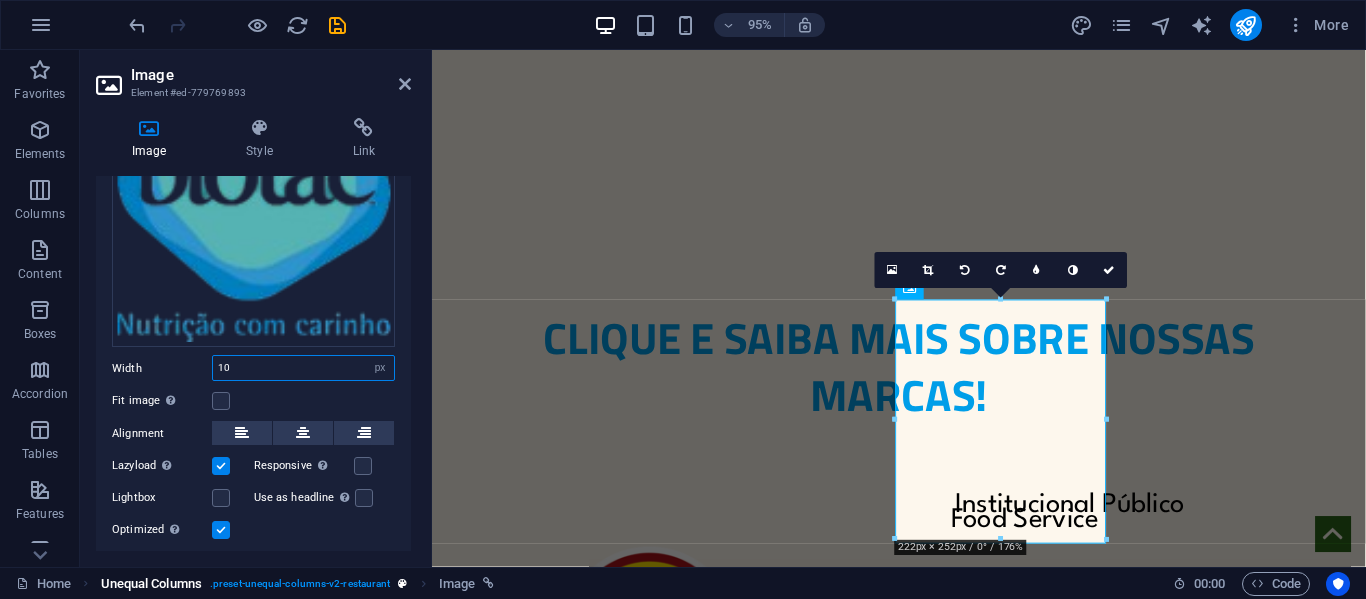type on "1" 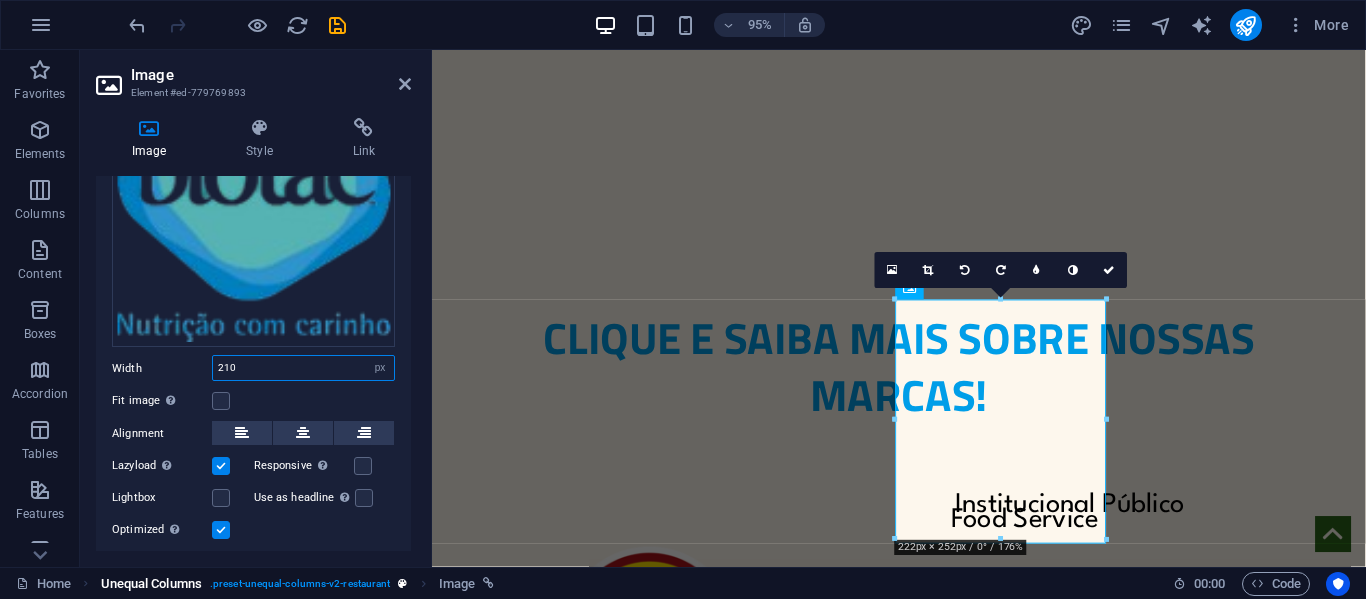 type on "210" 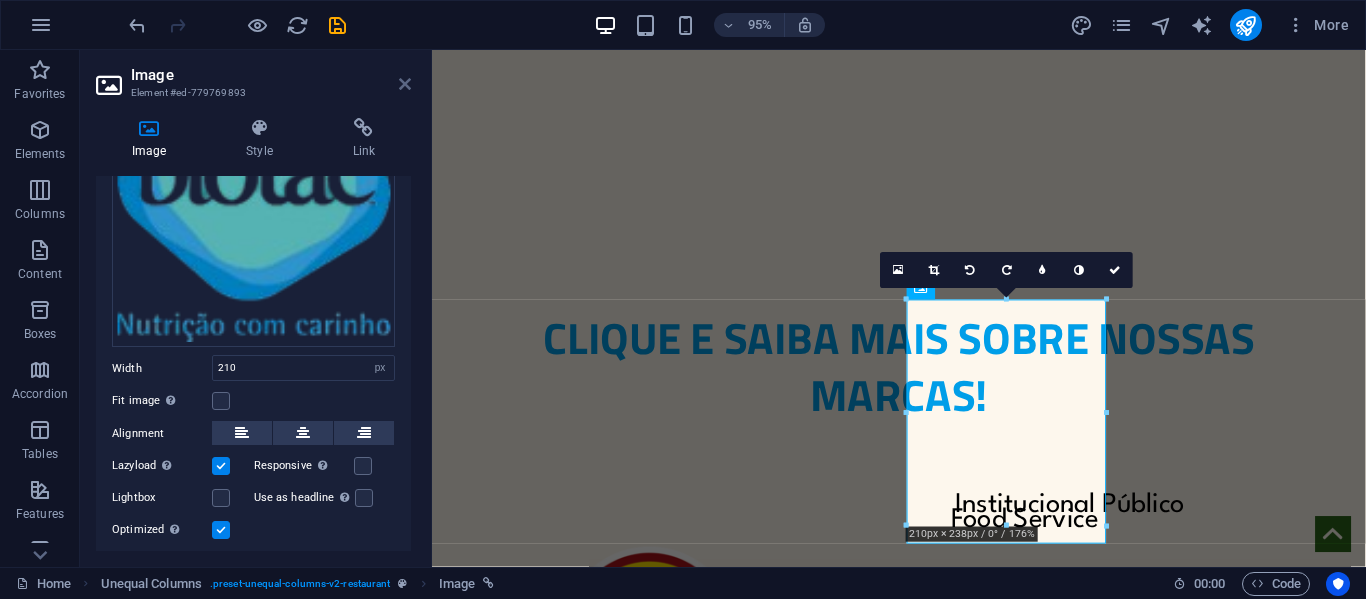 click at bounding box center (405, 84) 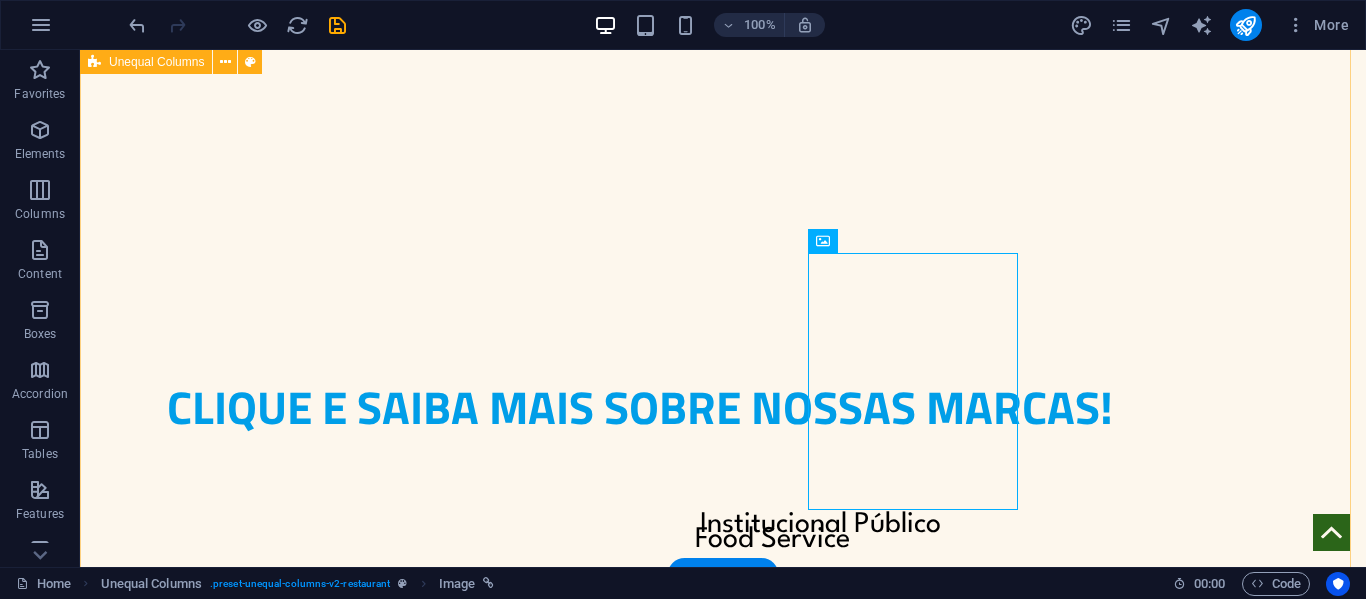 scroll, scrollTop: 1998, scrollLeft: 0, axis: vertical 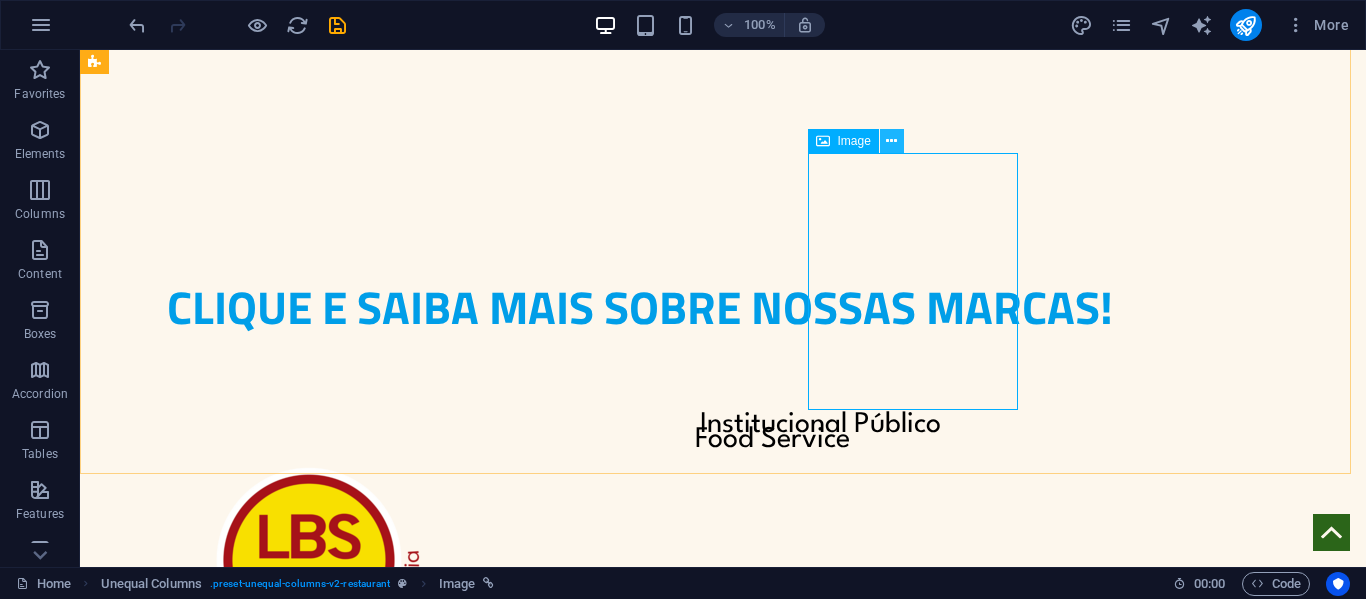 click at bounding box center (892, 141) 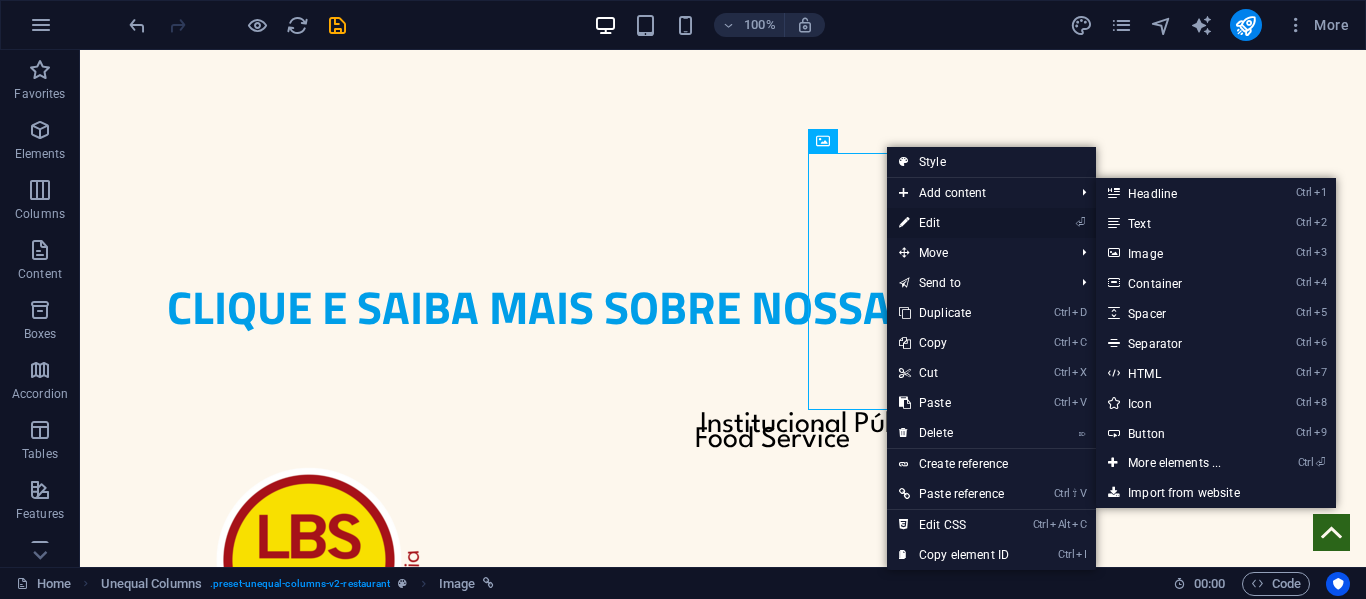 click on "⏎  Edit" at bounding box center (954, 223) 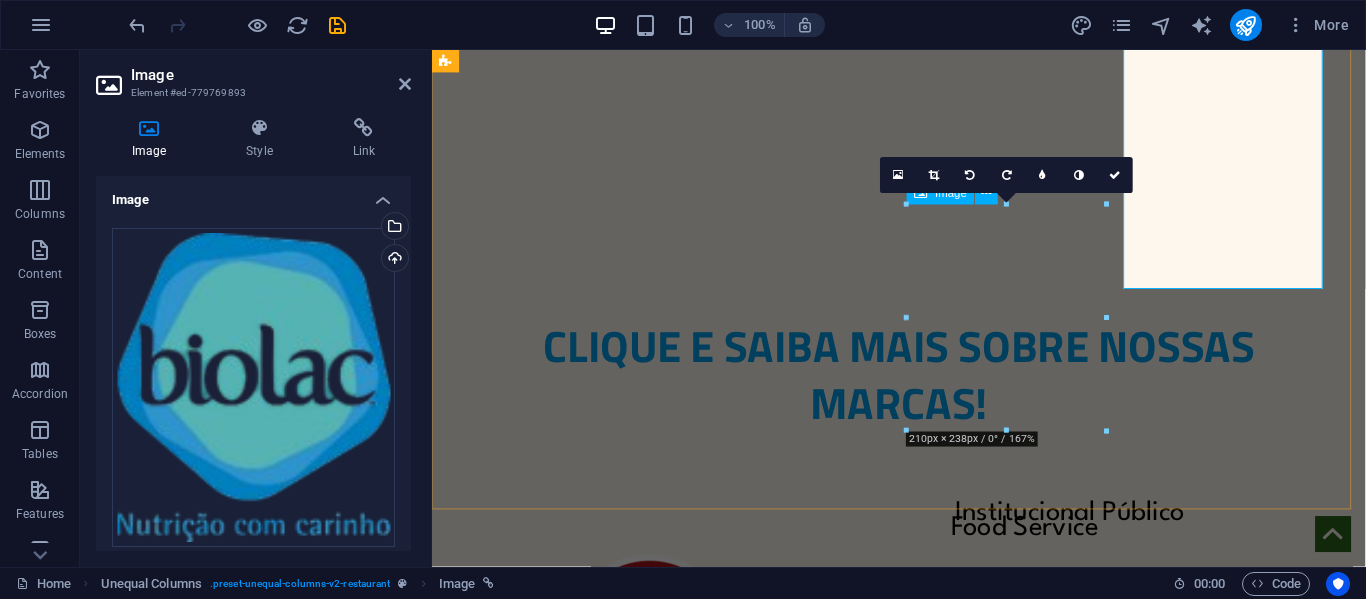 scroll, scrollTop: 2106, scrollLeft: 0, axis: vertical 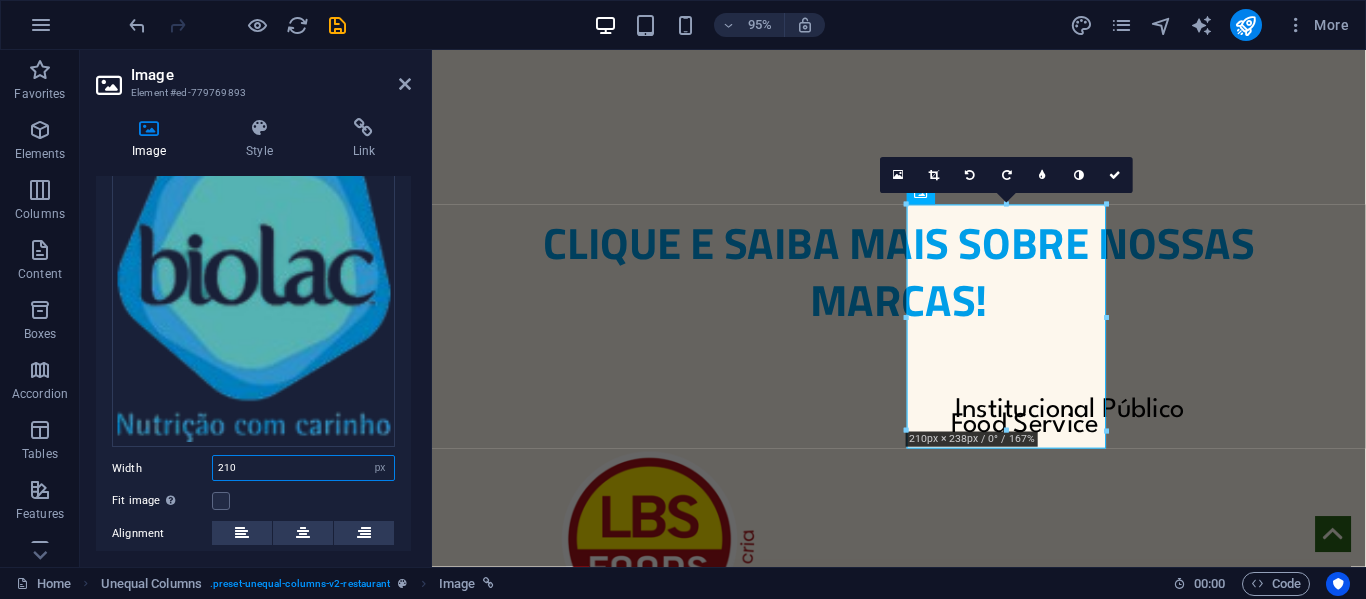 drag, startPoint x: 271, startPoint y: 463, endPoint x: 221, endPoint y: 467, distance: 50.159744 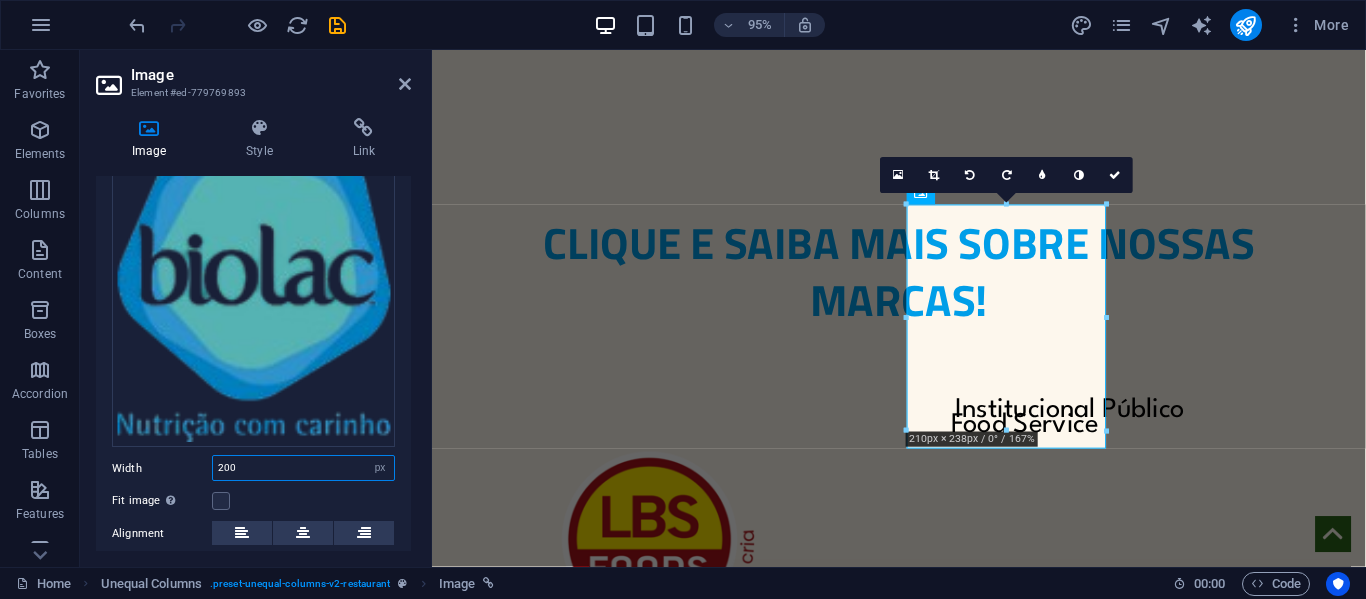 type on "200" 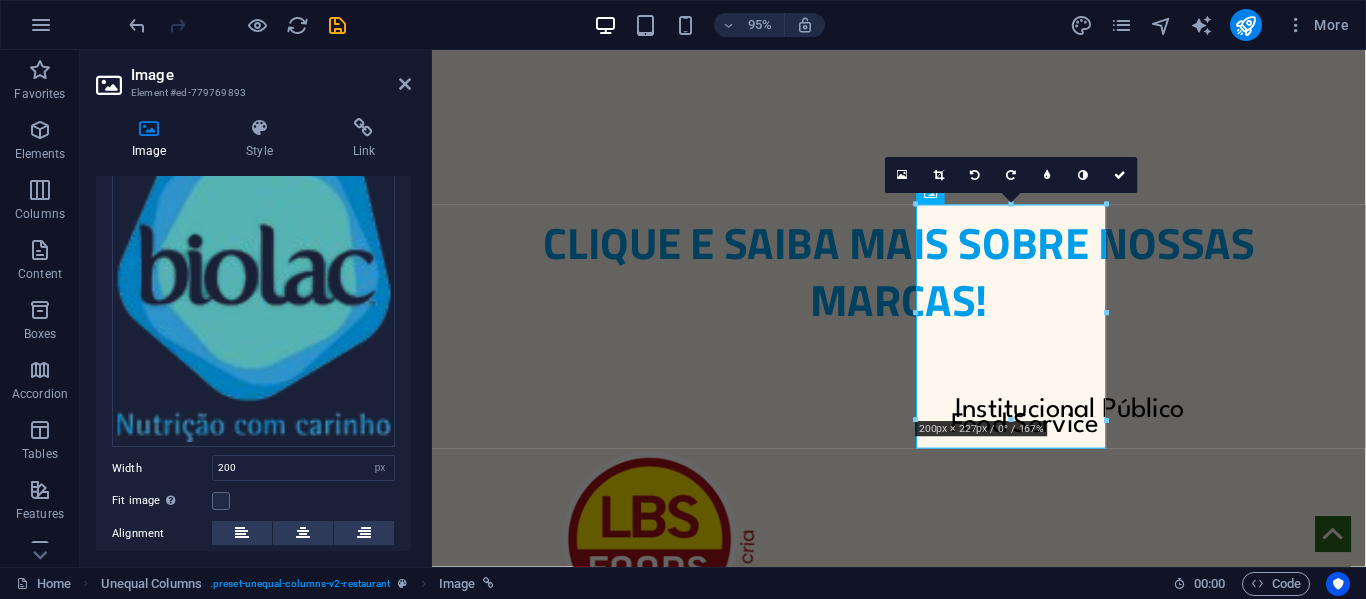 click on "Image Element #ed-779769893" at bounding box center [253, 76] 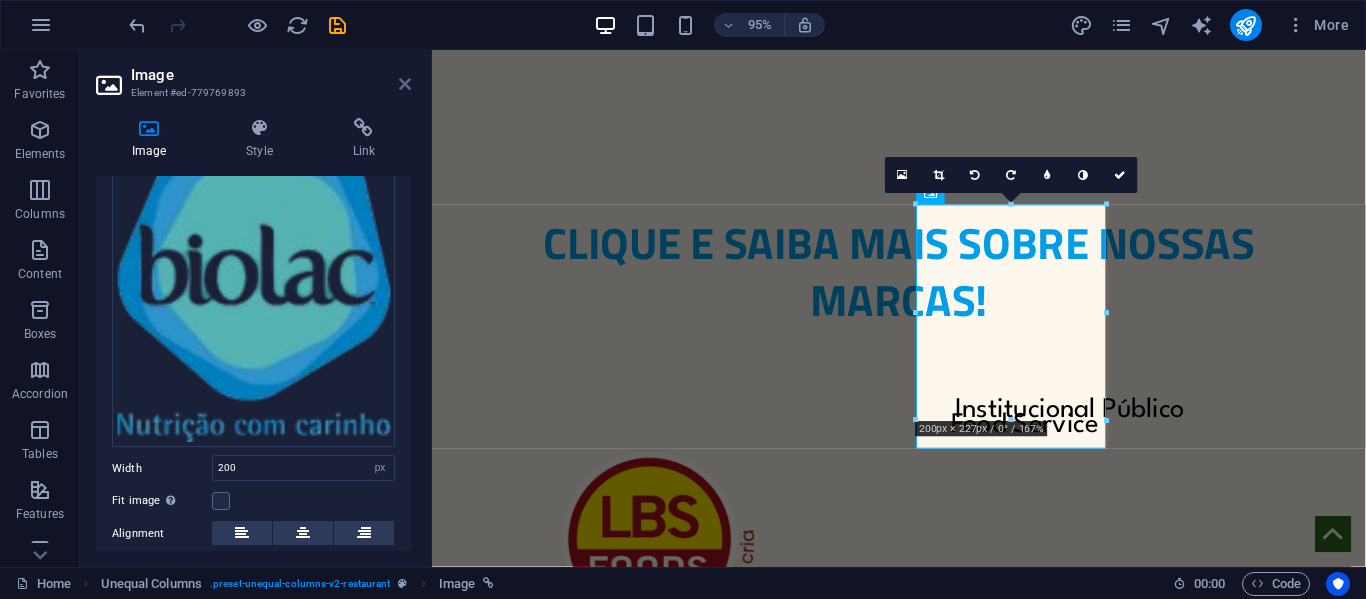 click at bounding box center (405, 84) 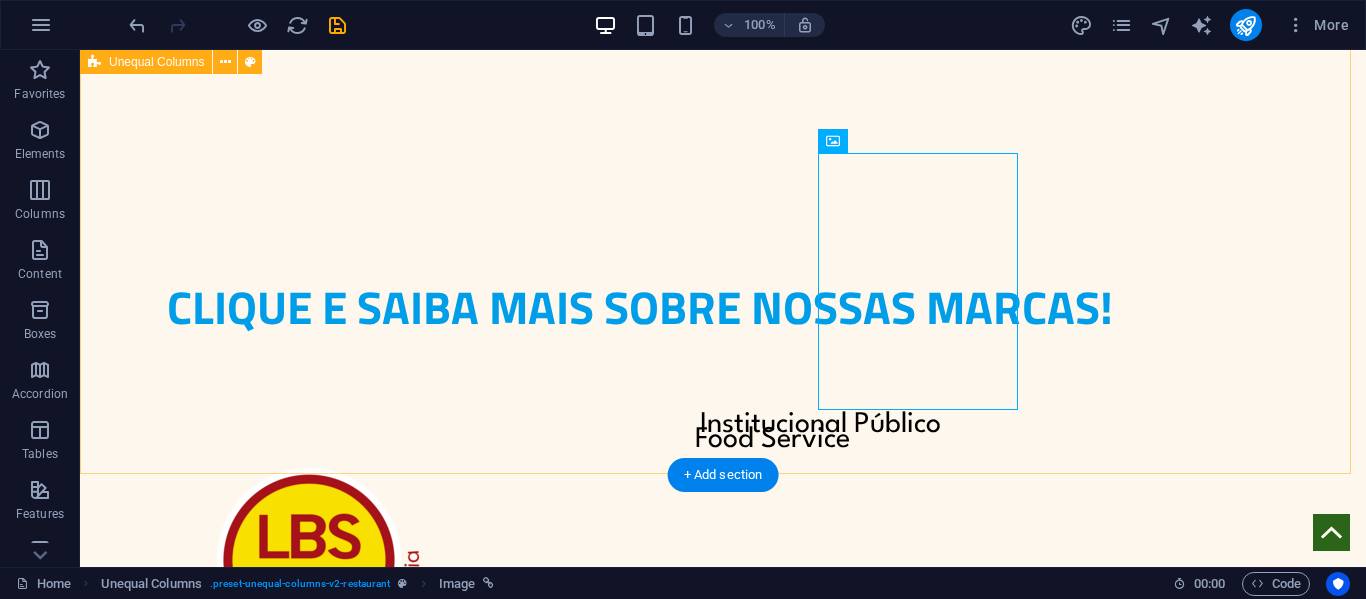 click on "CLIQUE E SAIBA MAIS SOBRE NOSSAS MARCAS! Food Service Institucional Público" at bounding box center [723, 555] 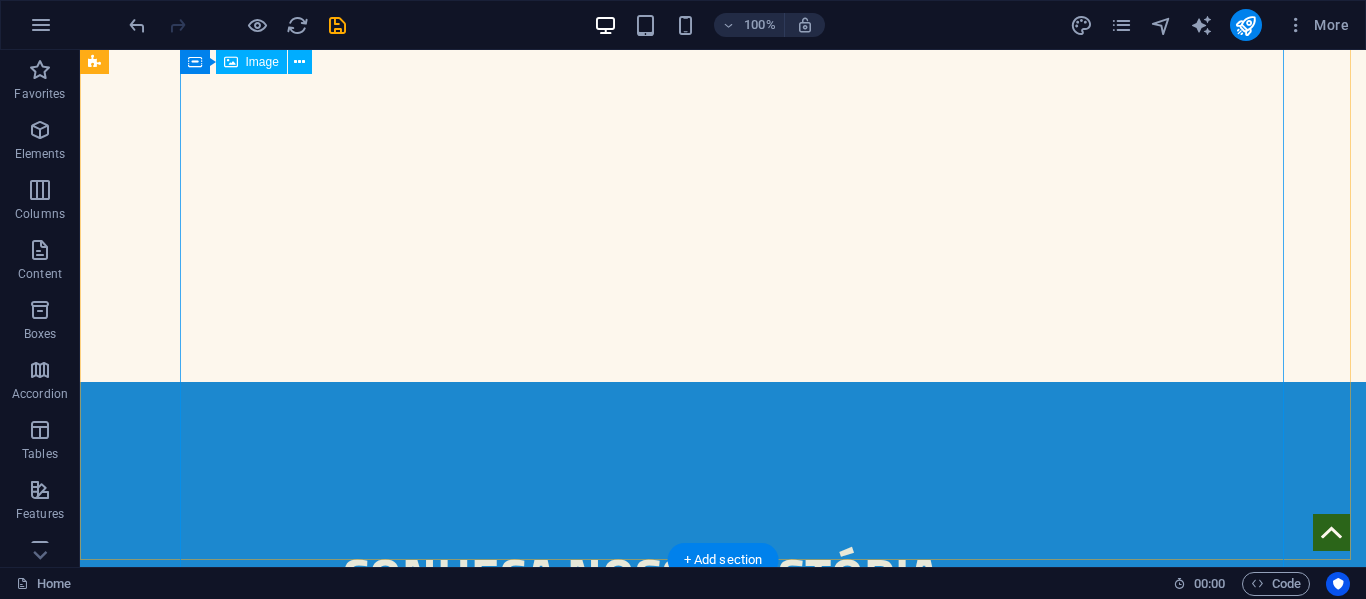 scroll, scrollTop: 2497, scrollLeft: 0, axis: vertical 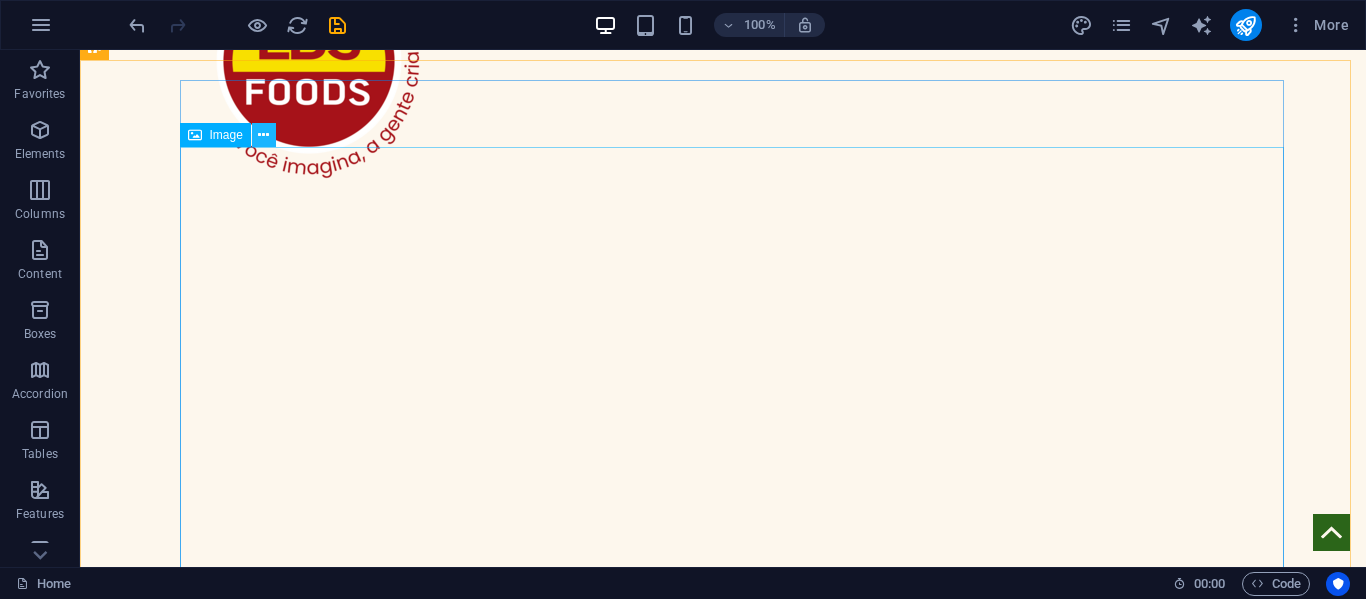 click at bounding box center [263, 135] 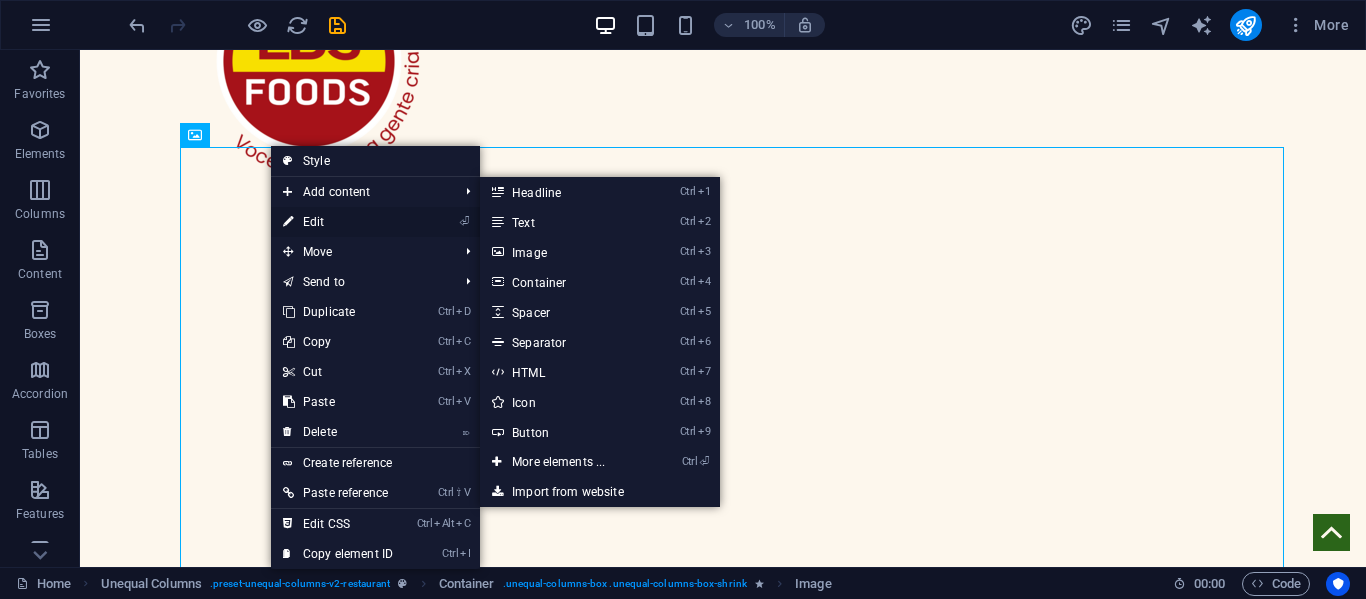 click on "⏎  Edit" at bounding box center [338, 222] 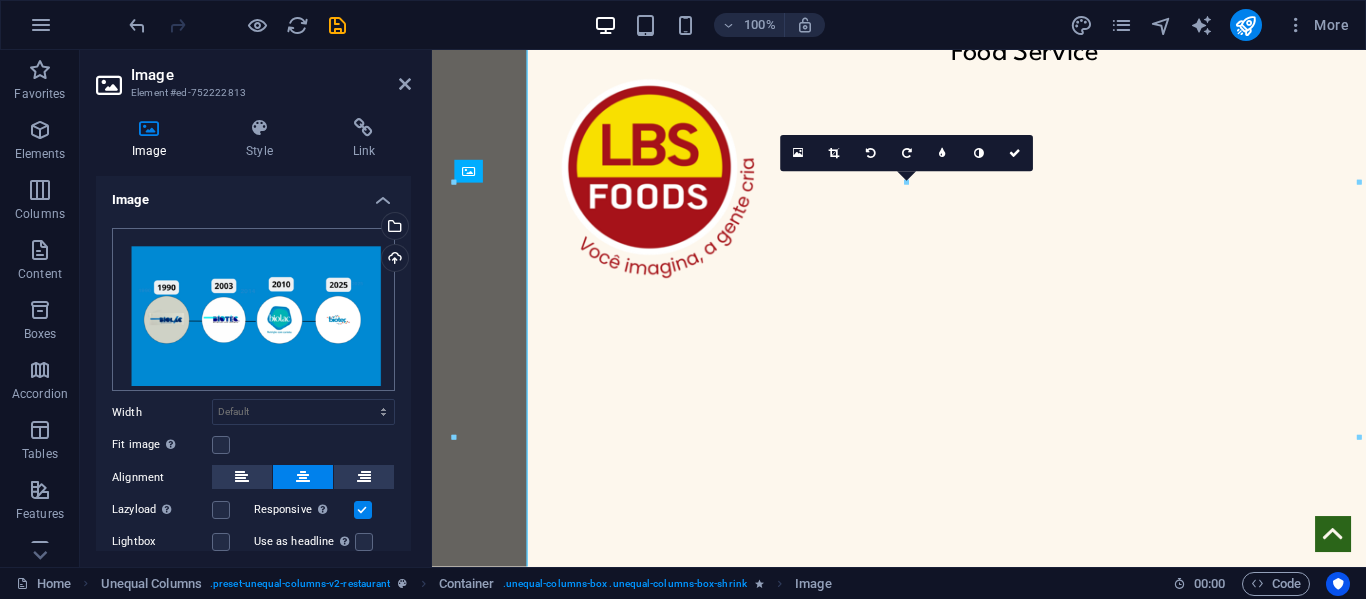scroll, scrollTop: 2665, scrollLeft: 0, axis: vertical 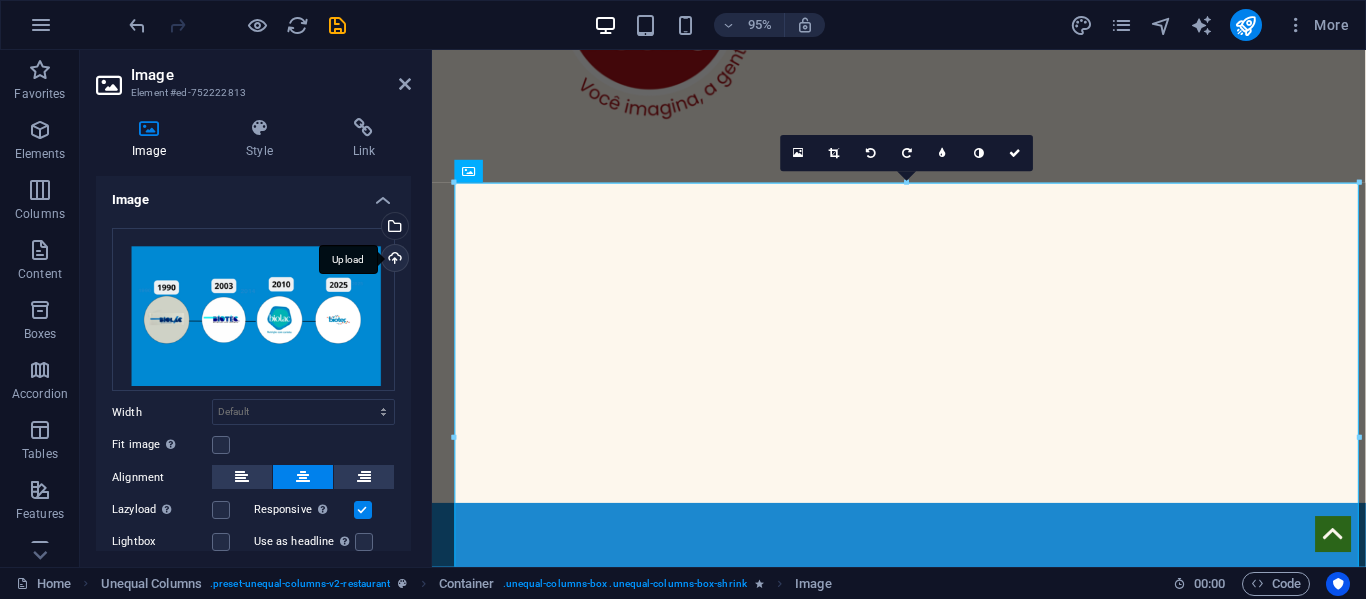 click on "Upload" at bounding box center (393, 260) 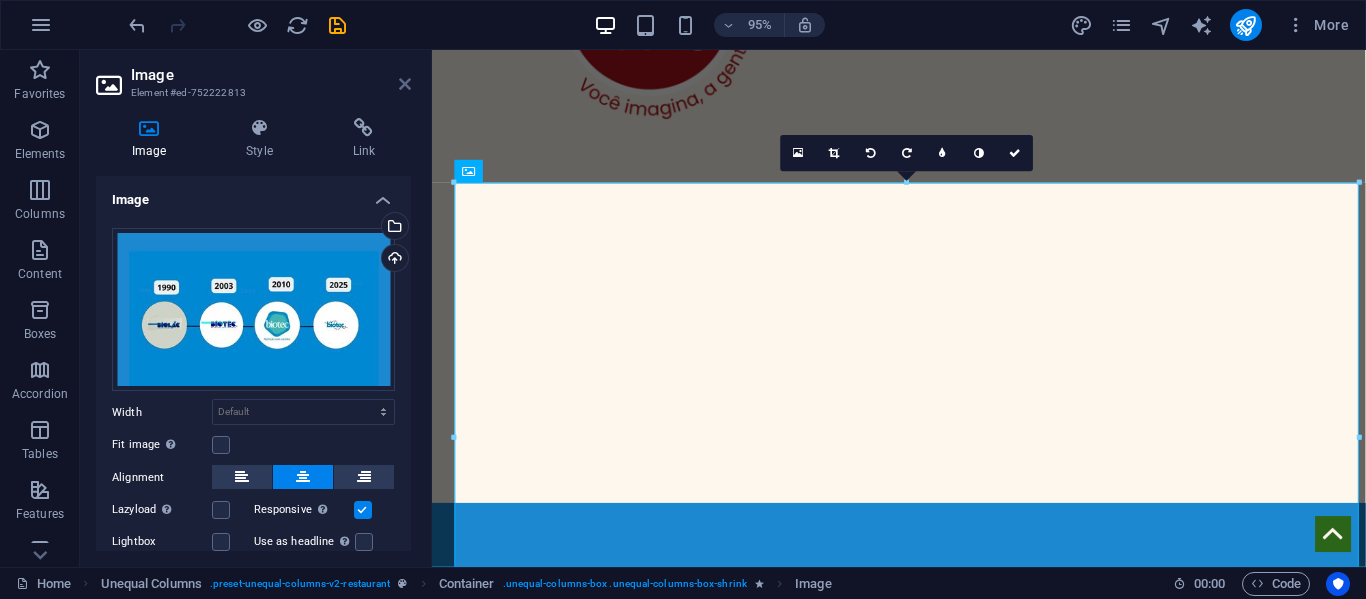 click at bounding box center [405, 84] 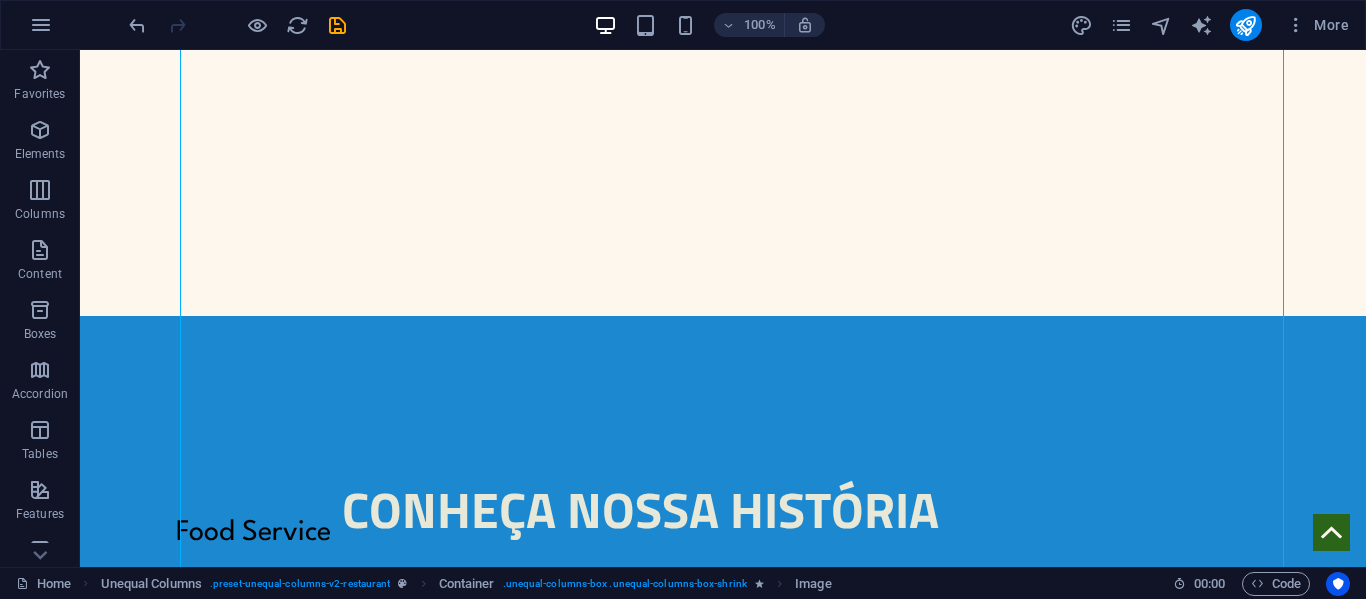 scroll, scrollTop: 2764, scrollLeft: 0, axis: vertical 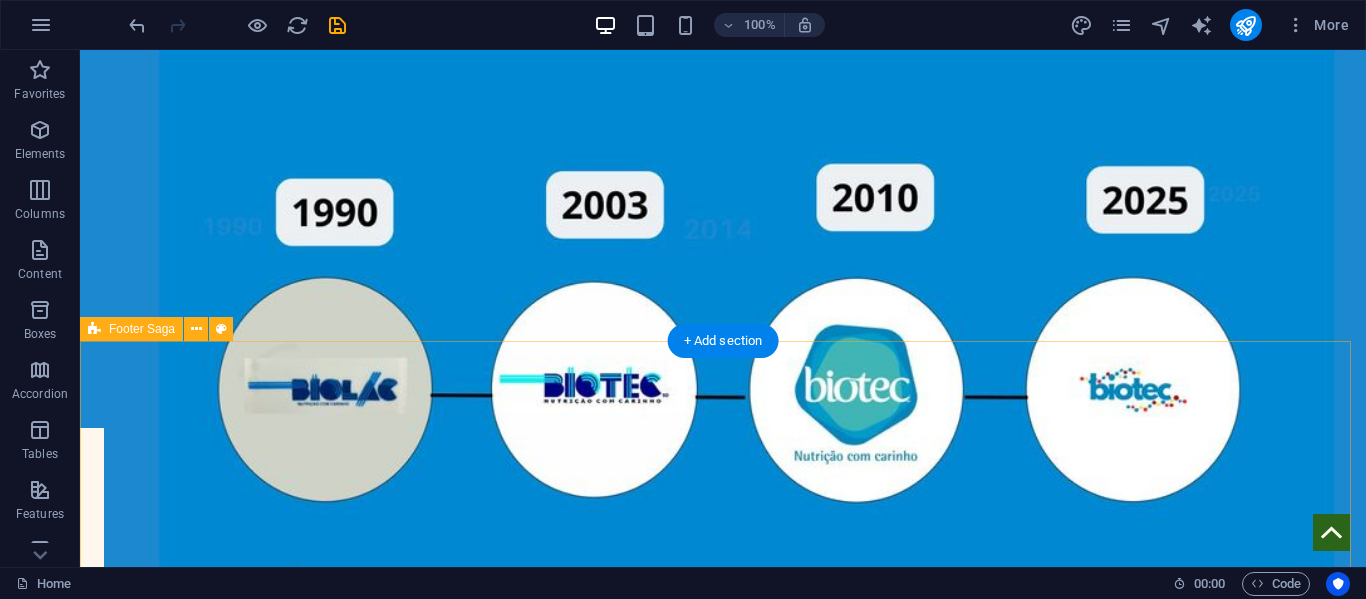 click on "CONHEÇA NOSSAS REDES Drop content here or  Add elements  Paste clipboard Rua Dr. Horácio da Costa, 2A e 3A Jardim Vila Formosa [CITY]/[STATE] CEP 03471.090 ([PHONE]) contato@biotecalimentos.com.br" at bounding box center (723, 1956) 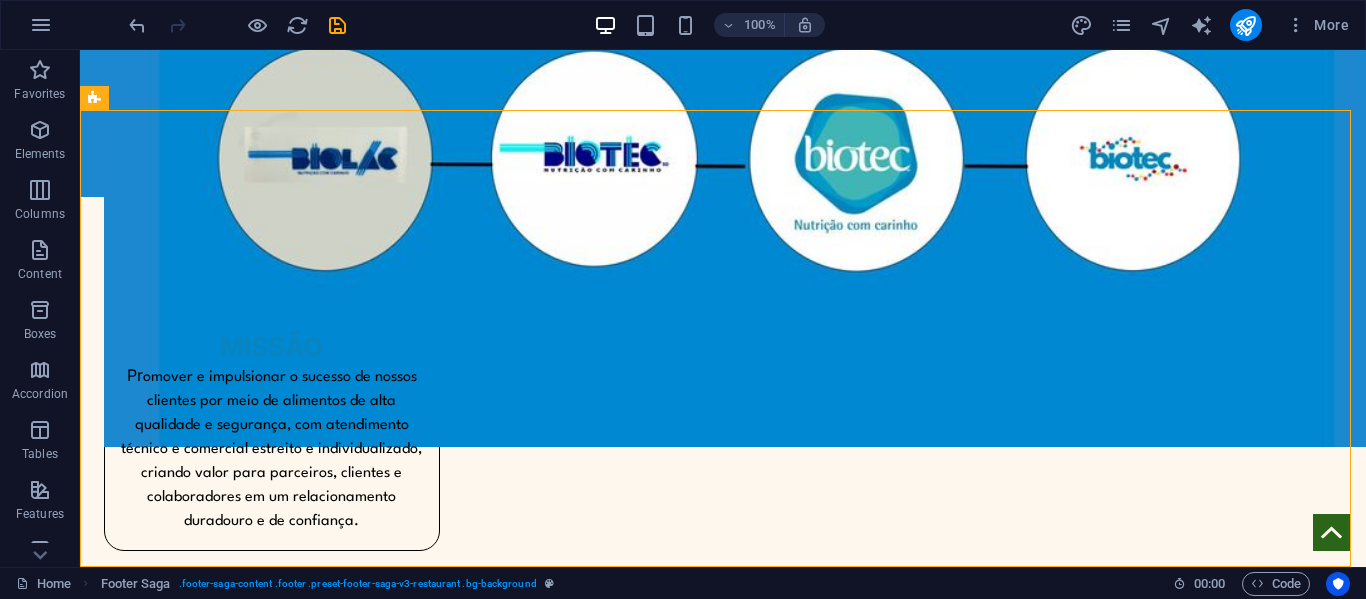 scroll, scrollTop: 3548, scrollLeft: 0, axis: vertical 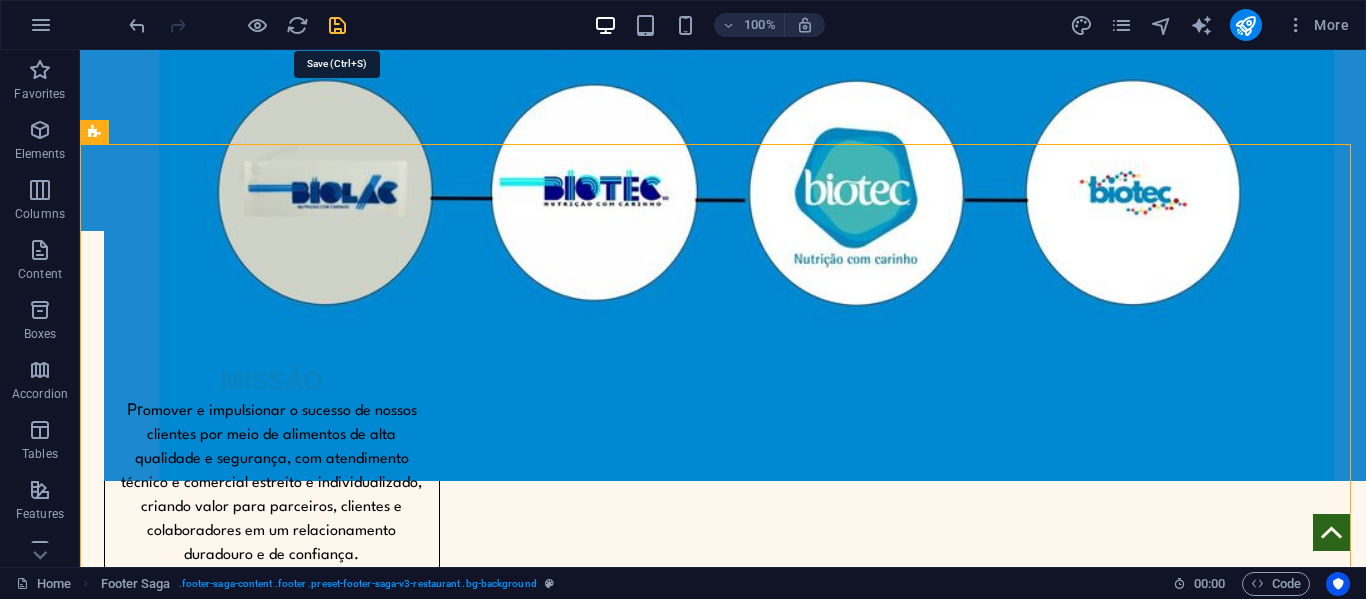 click at bounding box center [337, 25] 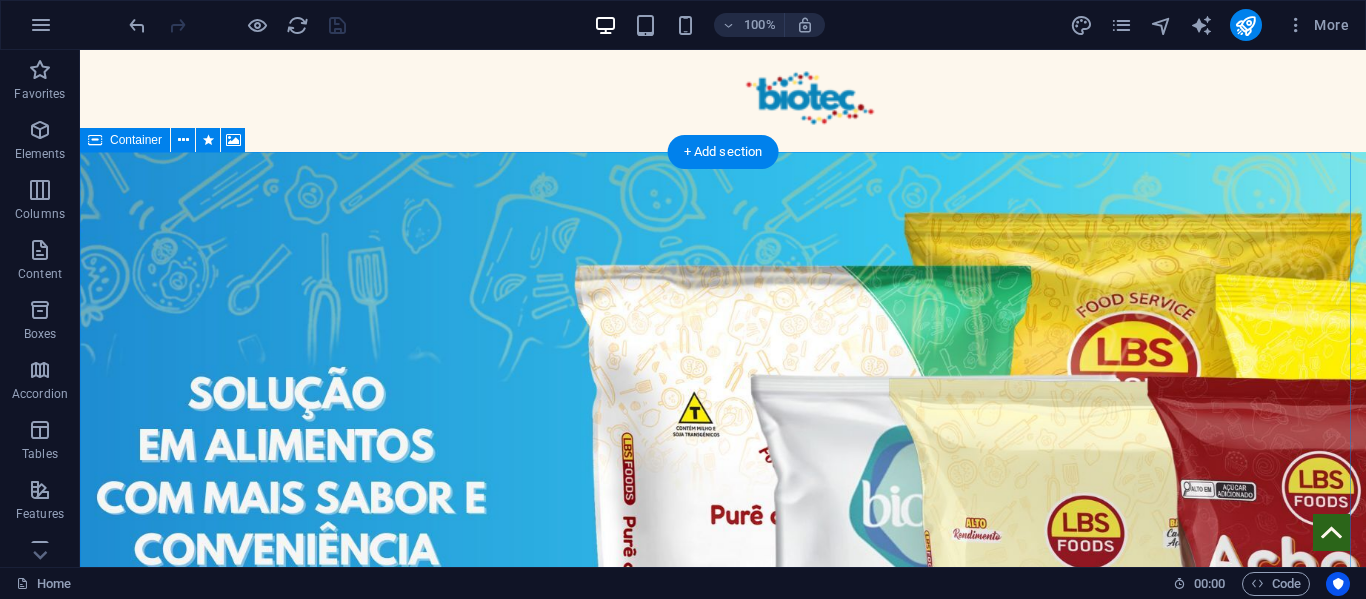 scroll, scrollTop: 0, scrollLeft: 0, axis: both 